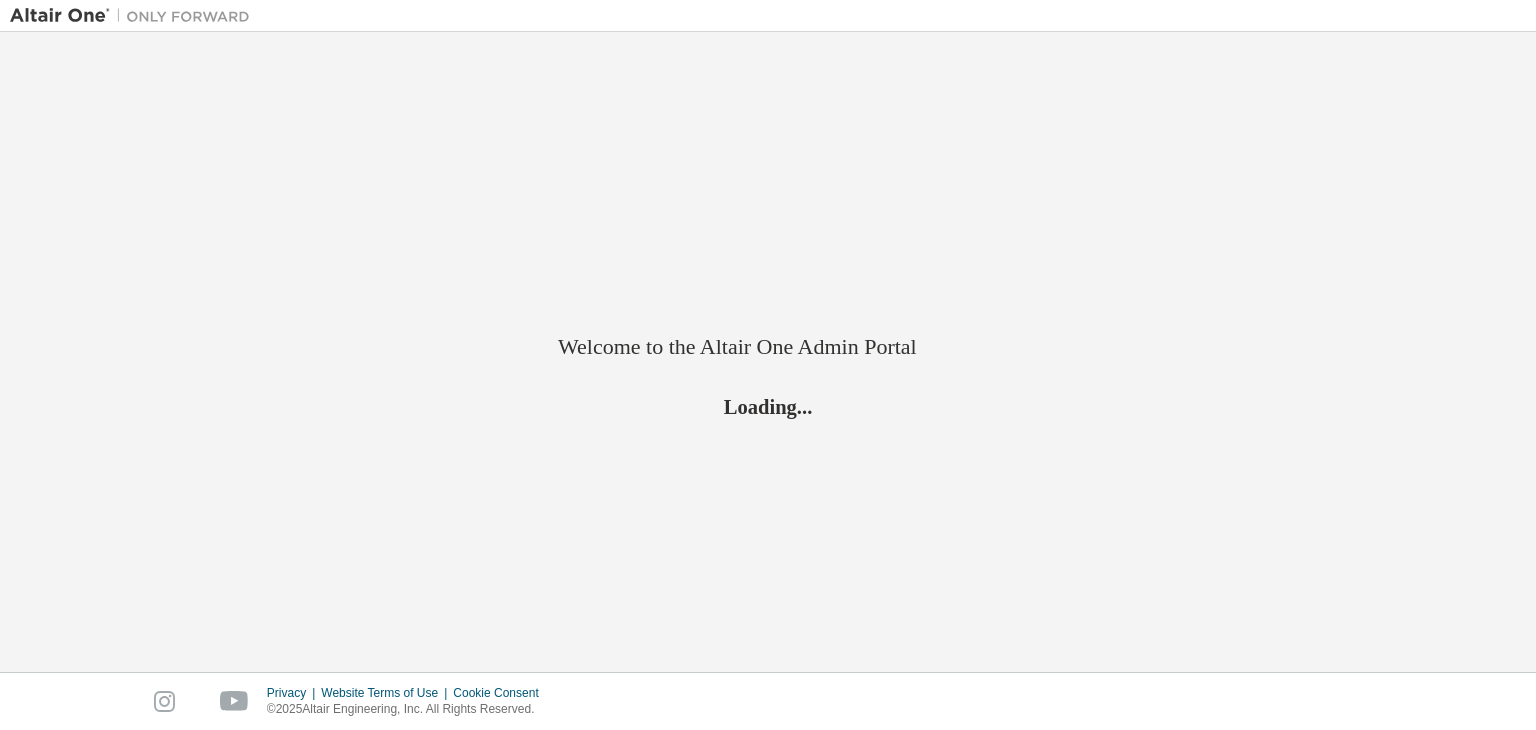 scroll, scrollTop: 0, scrollLeft: 0, axis: both 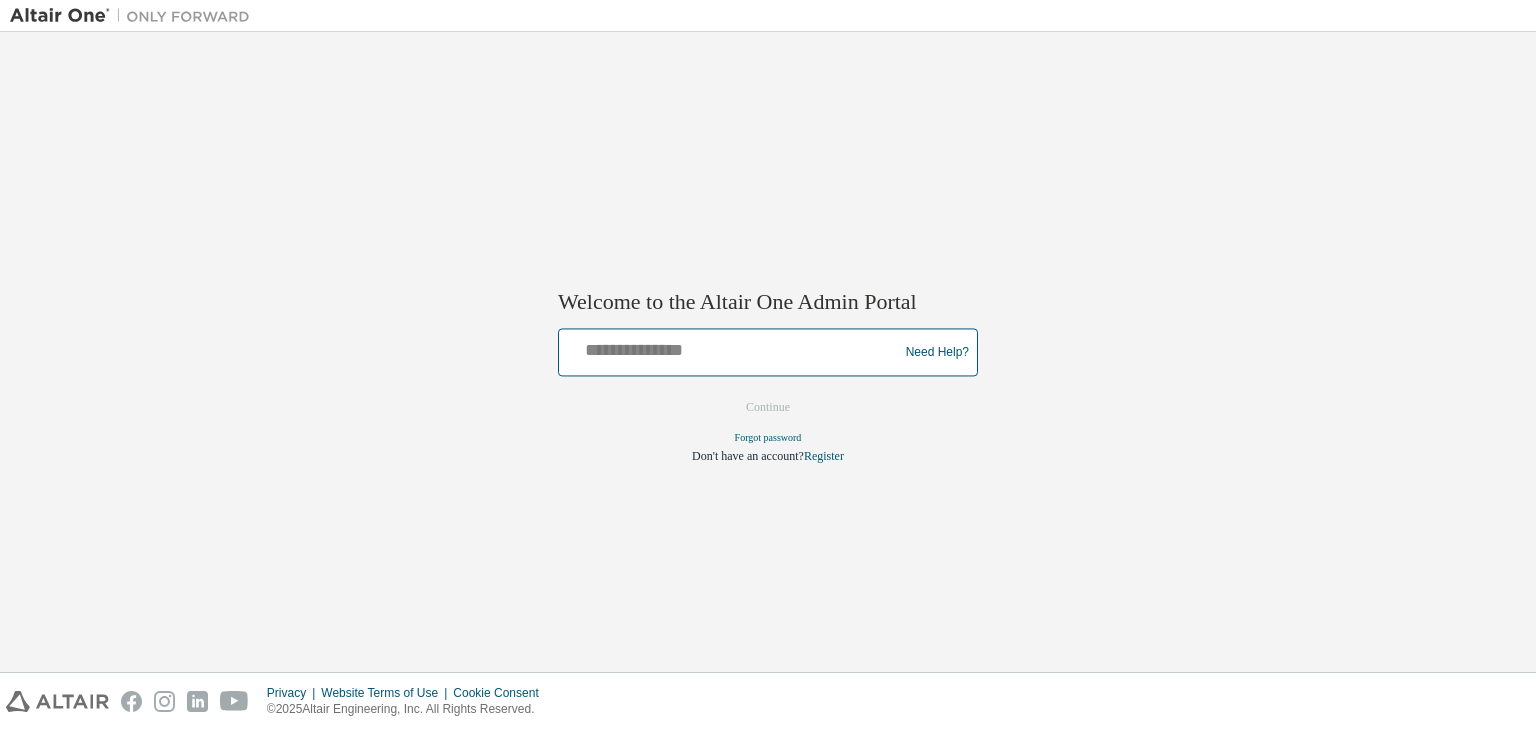 click at bounding box center (731, 348) 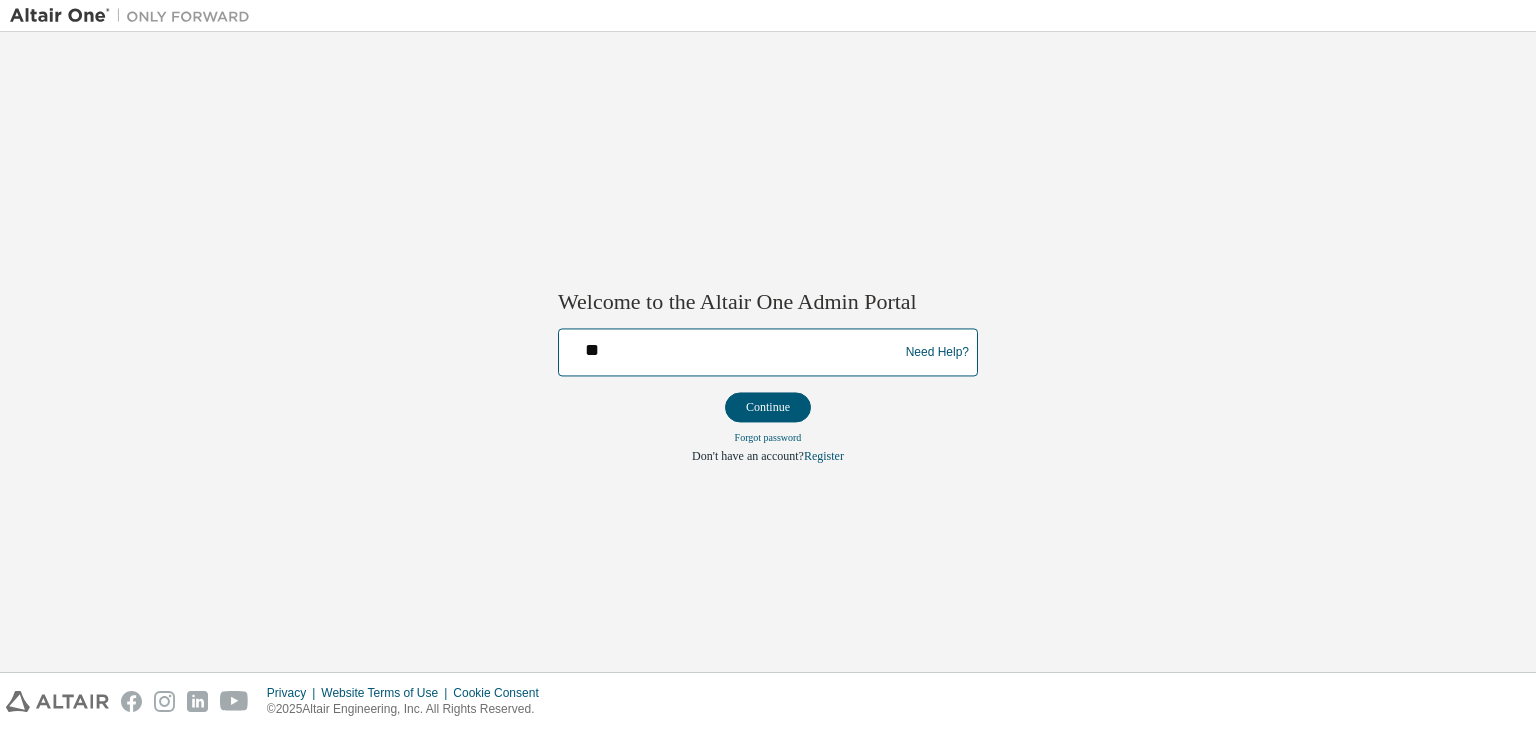 type on "*" 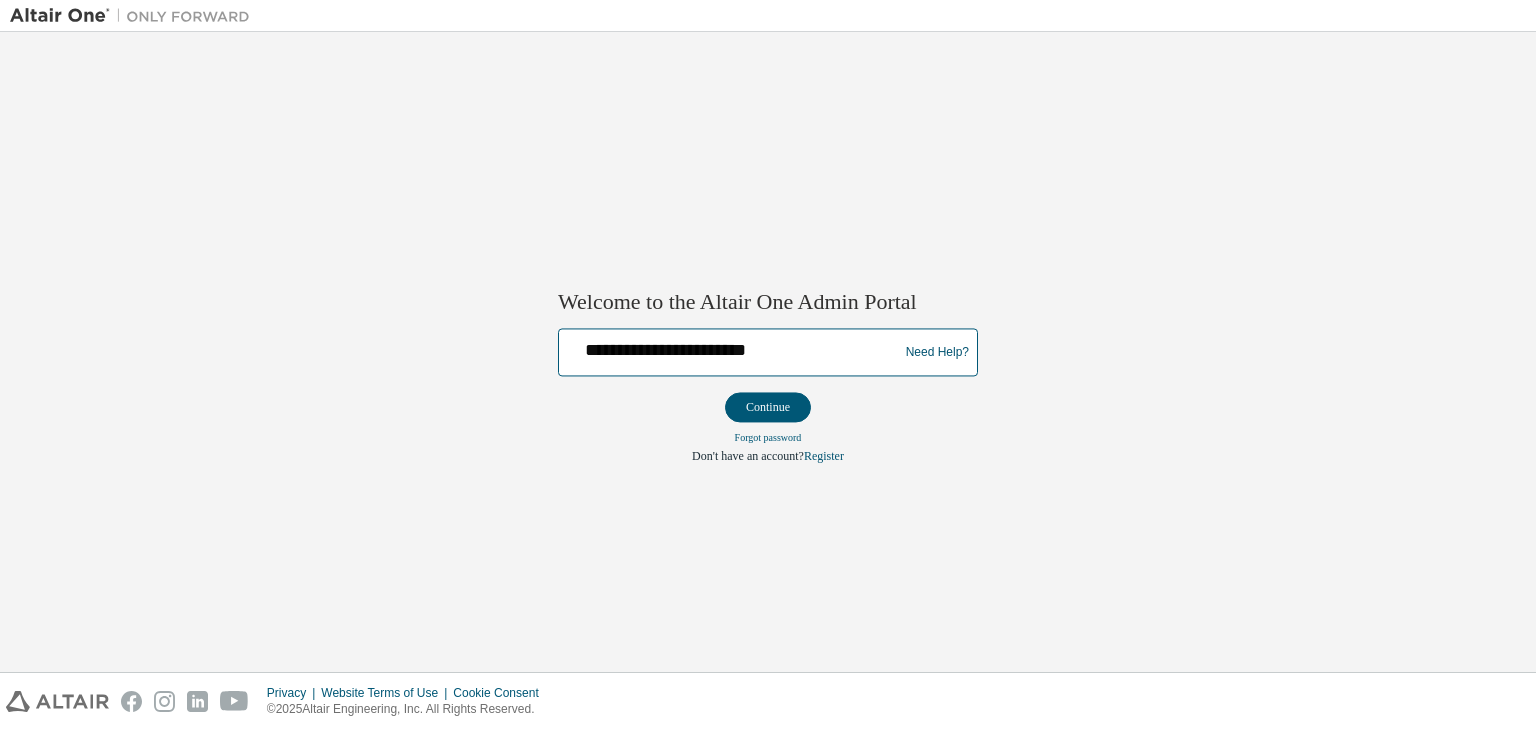 type on "**********" 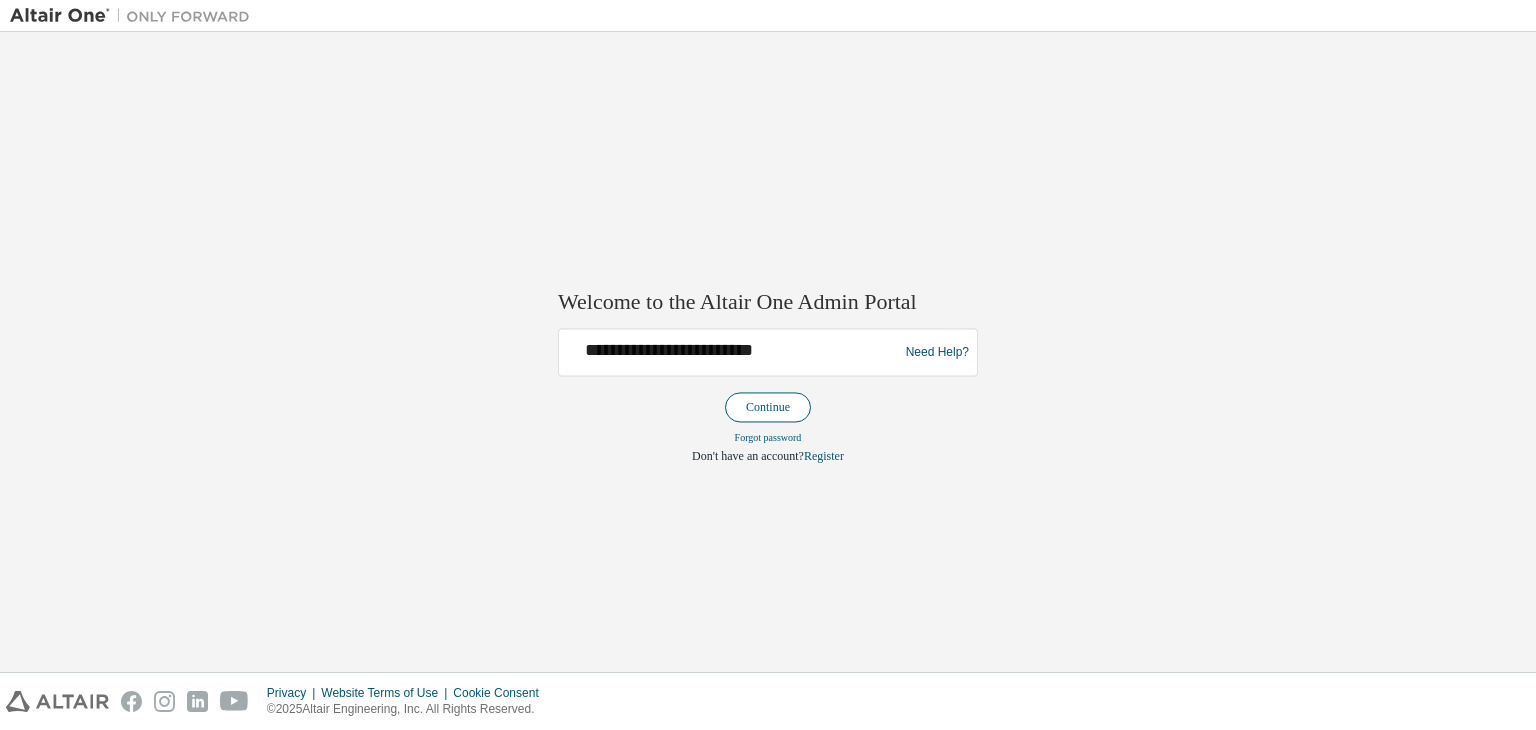 click on "Continue" at bounding box center (768, 408) 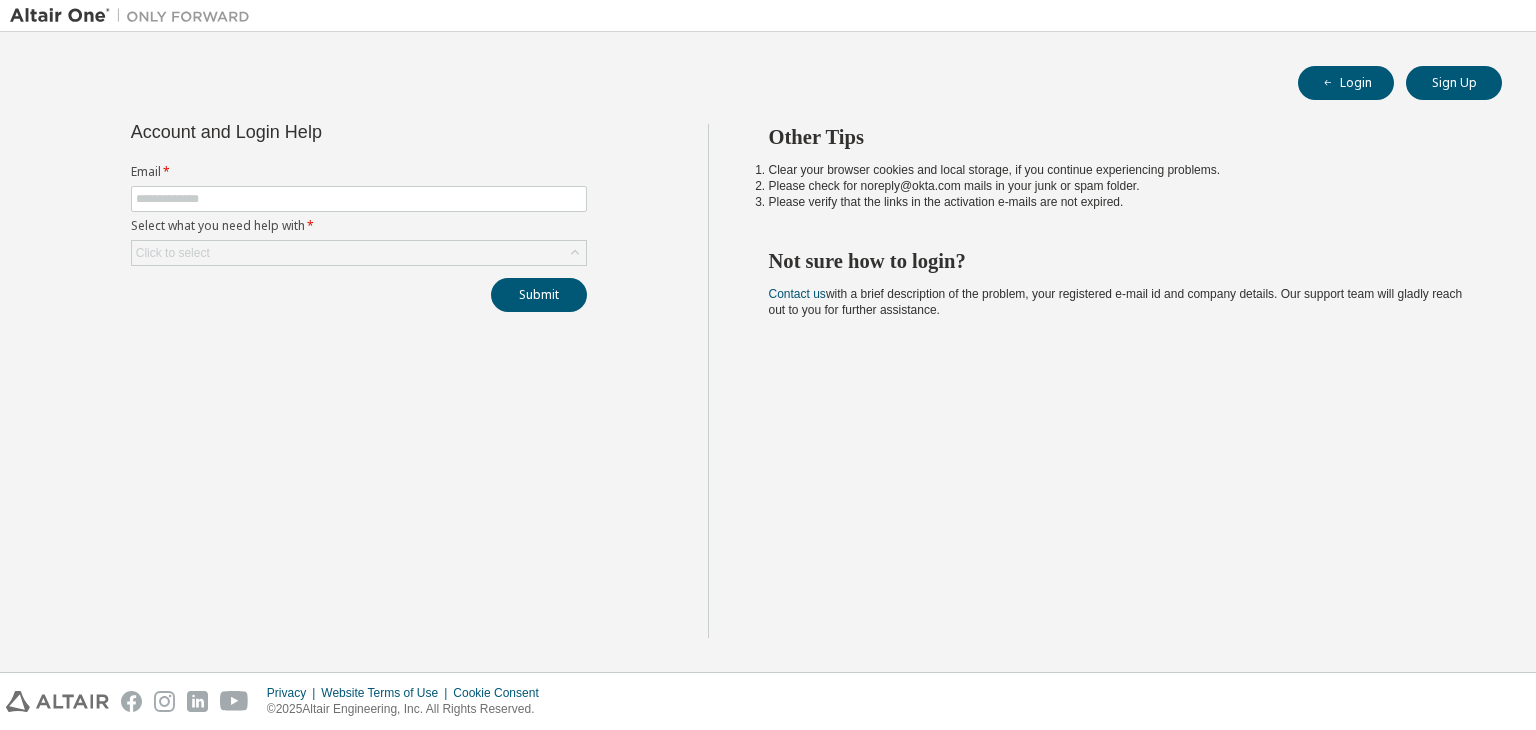 scroll, scrollTop: 0, scrollLeft: 0, axis: both 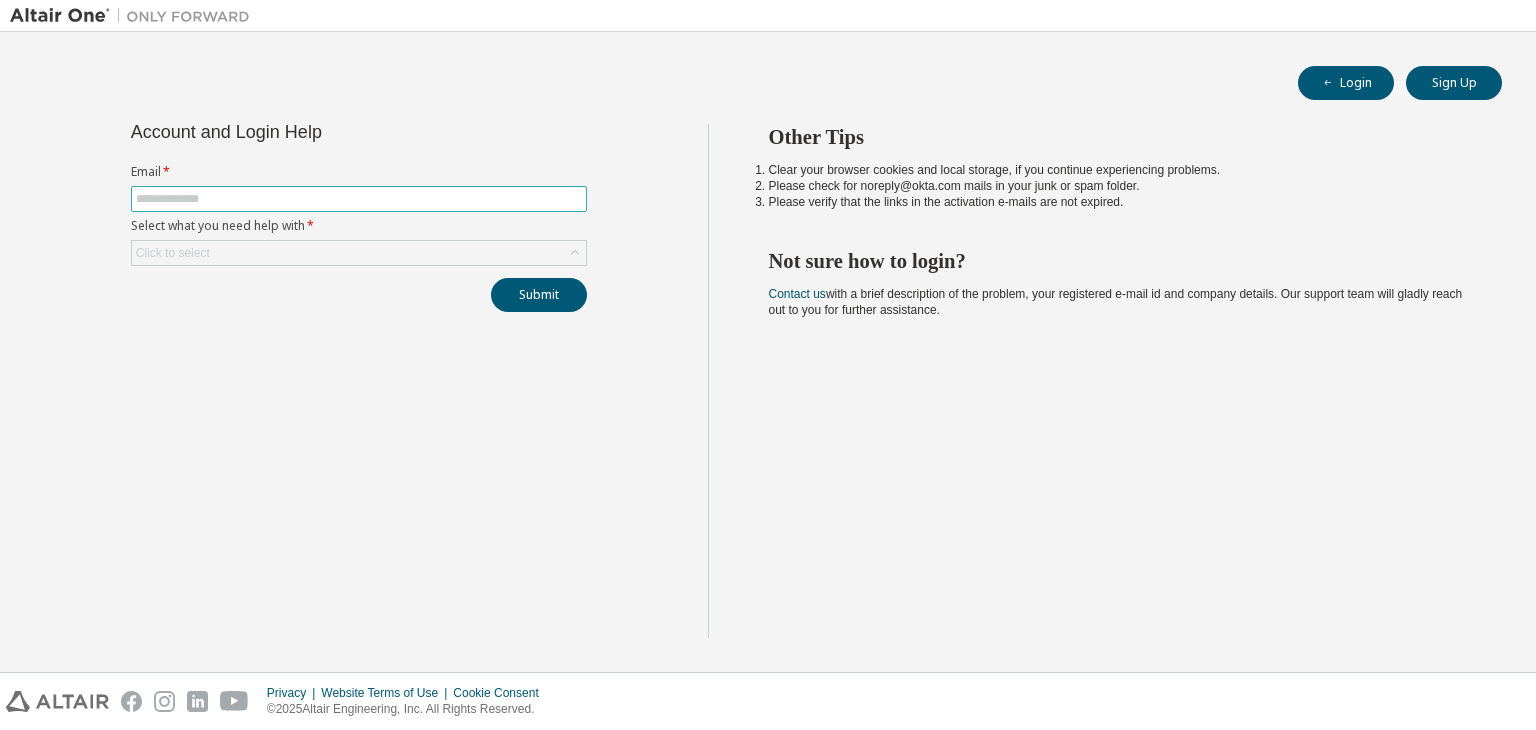 click at bounding box center [359, 199] 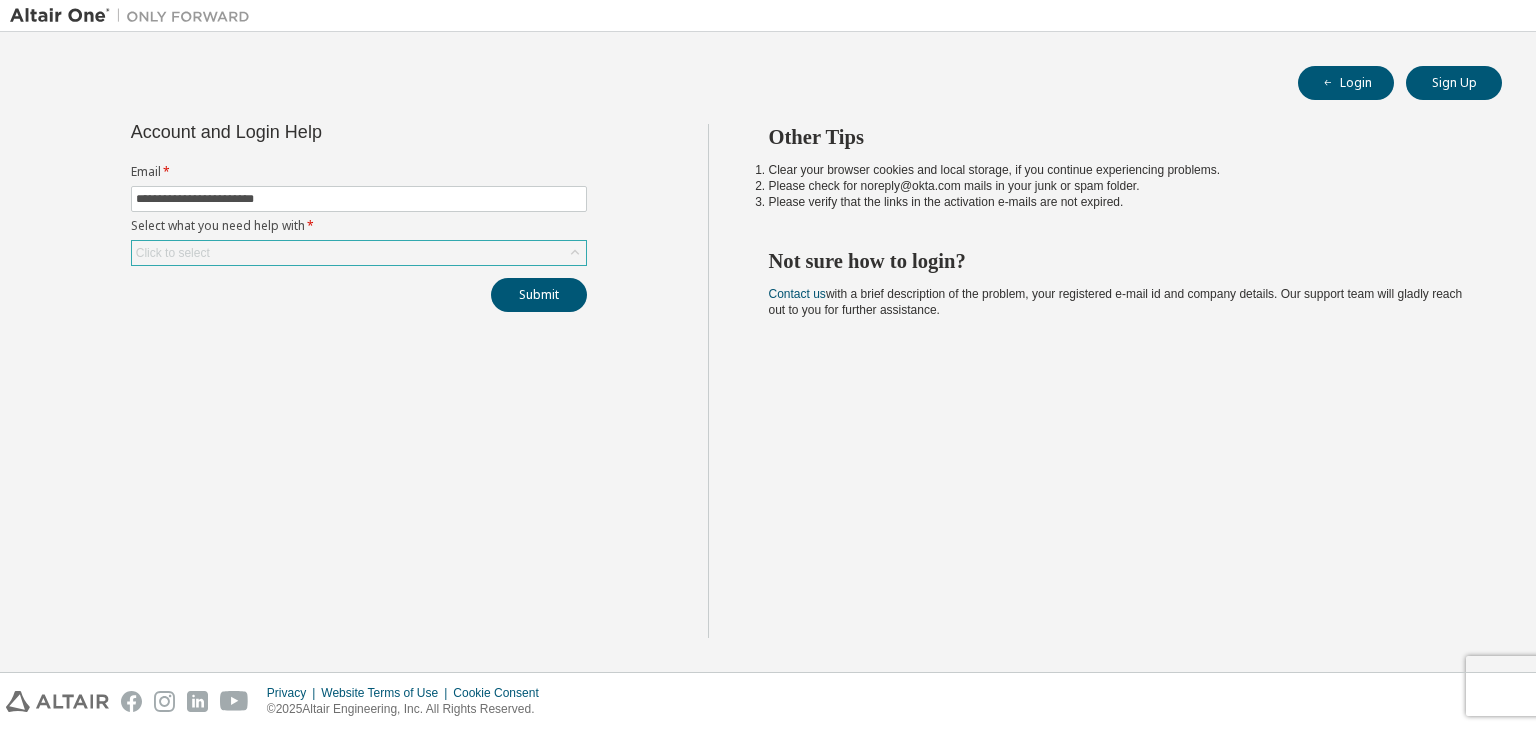 click on "Click to select" at bounding box center (359, 253) 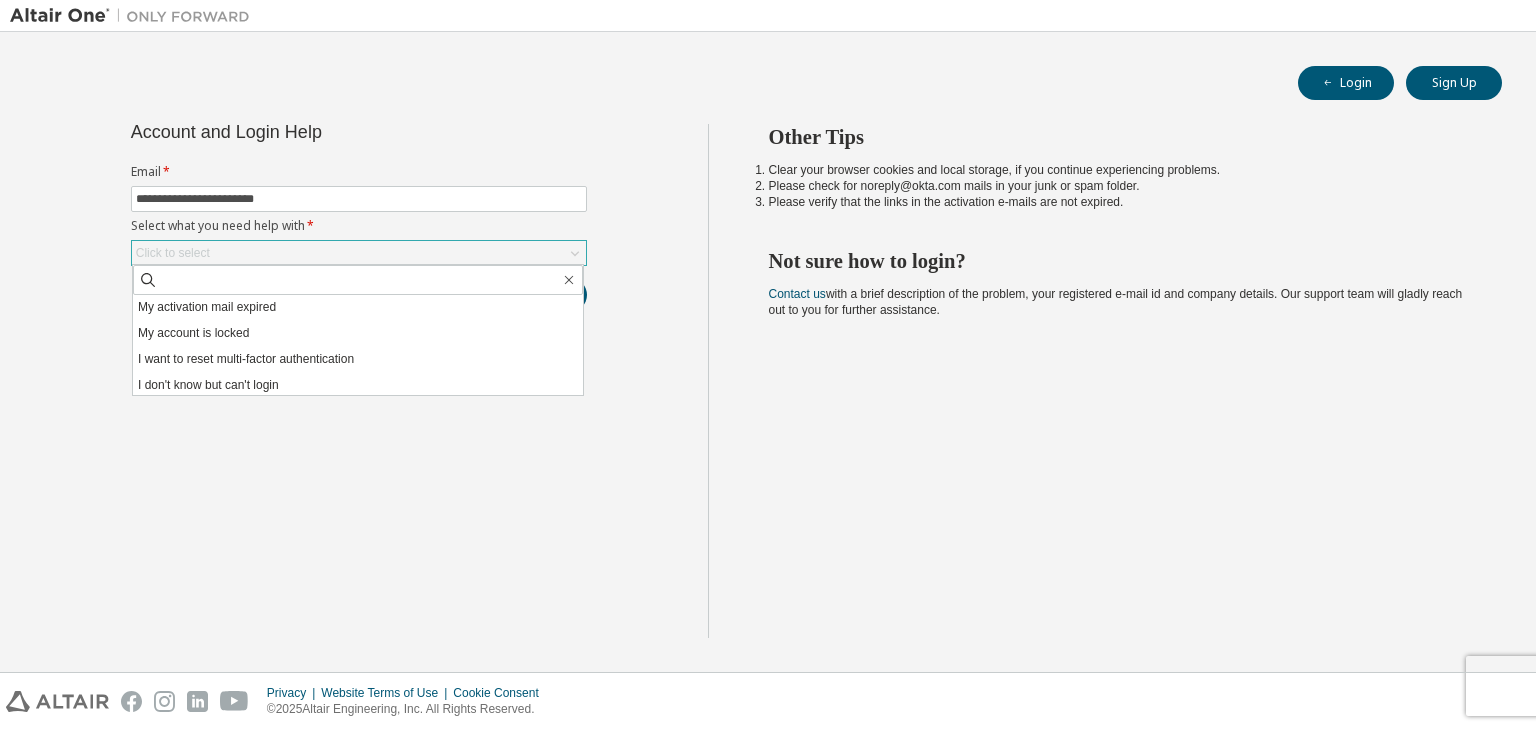 scroll, scrollTop: 56, scrollLeft: 0, axis: vertical 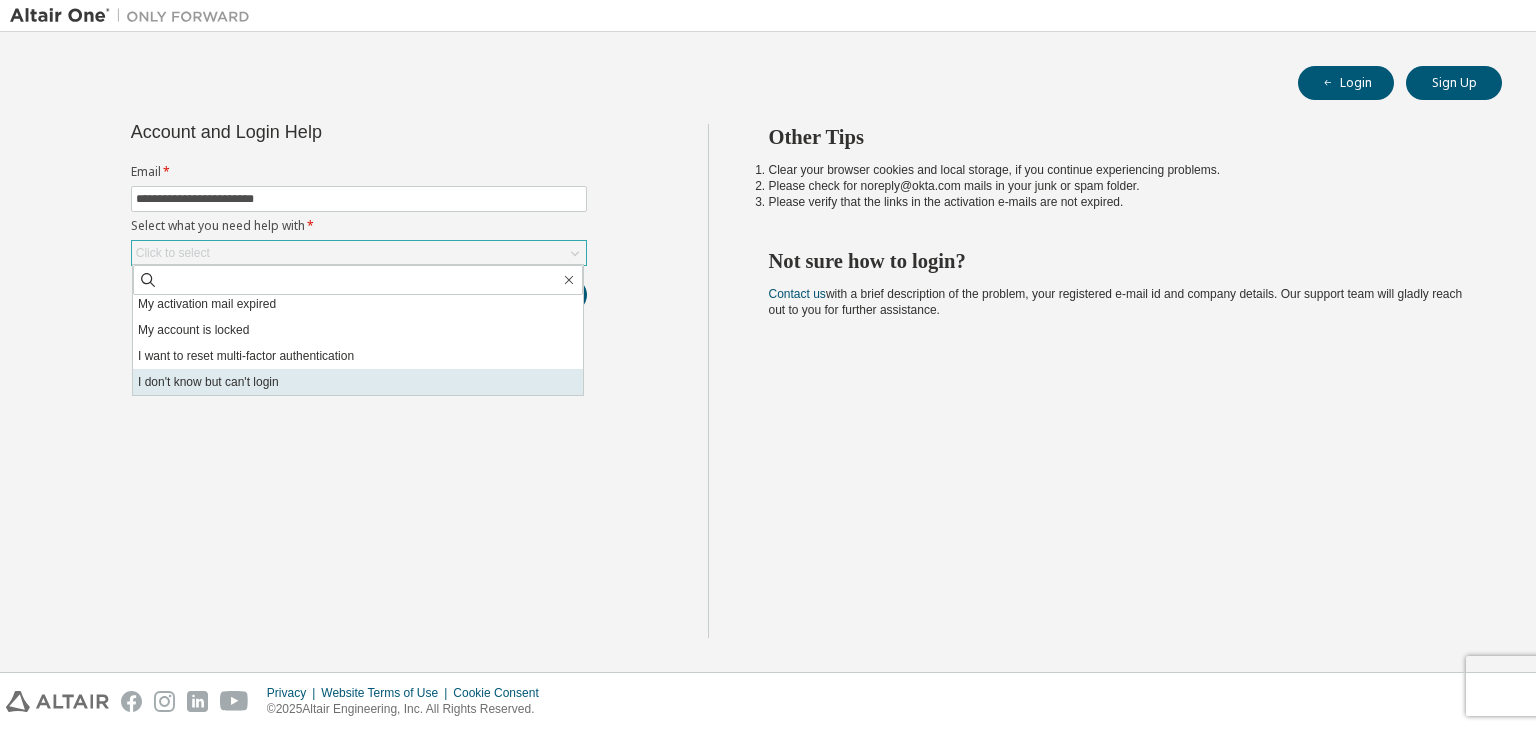 click on "I don't know but can't login" at bounding box center [358, 382] 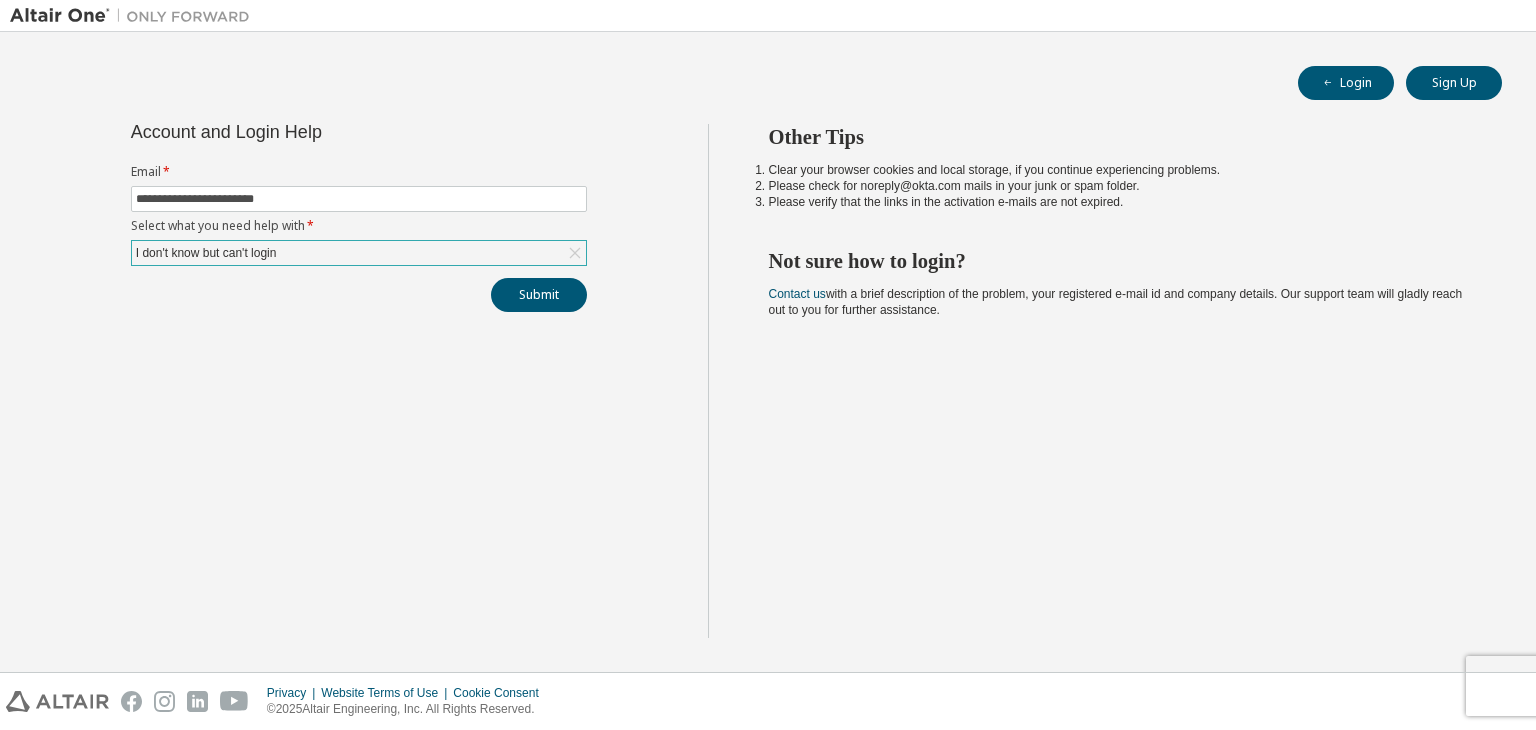 click on "I don't know but can't login" at bounding box center (359, 253) 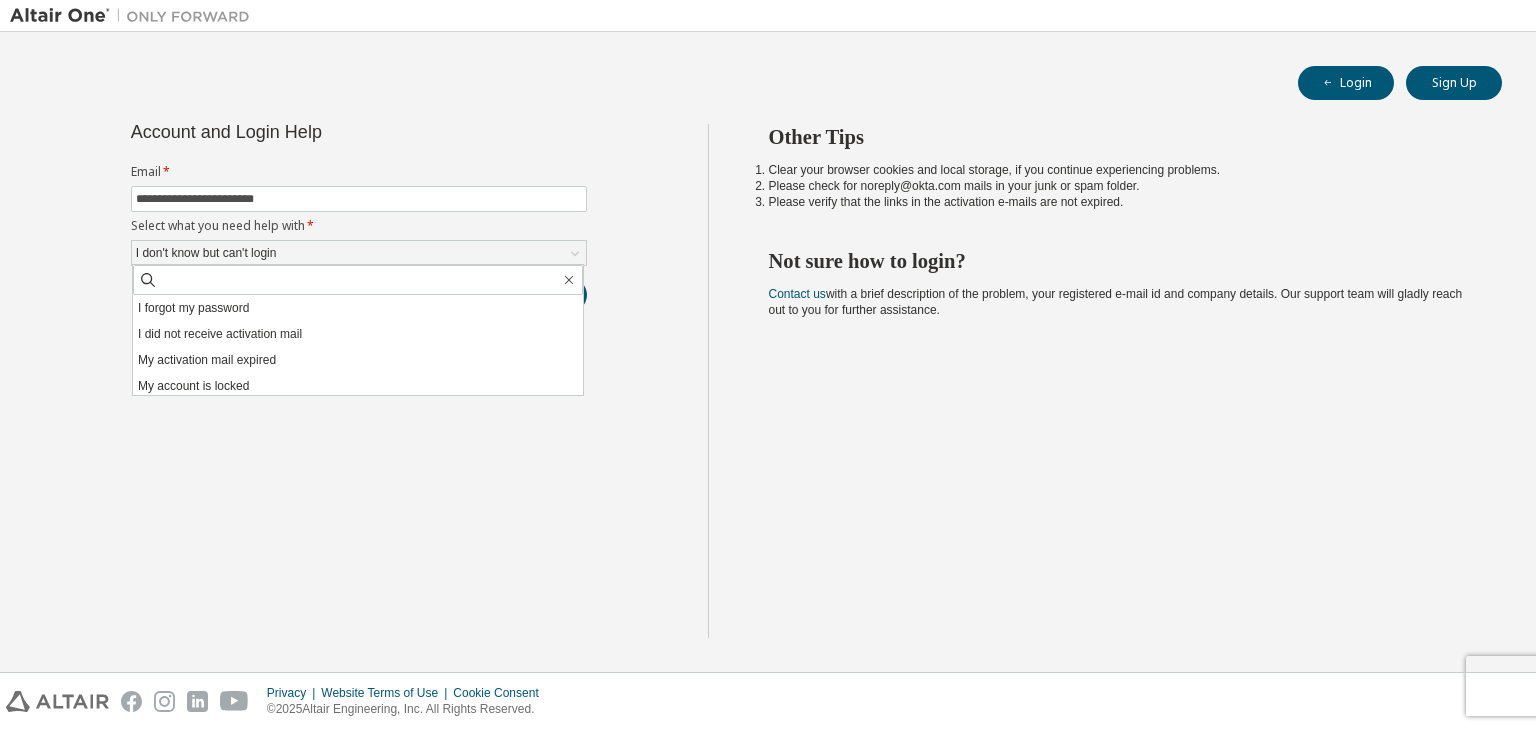 click on "**********" at bounding box center (359, 381) 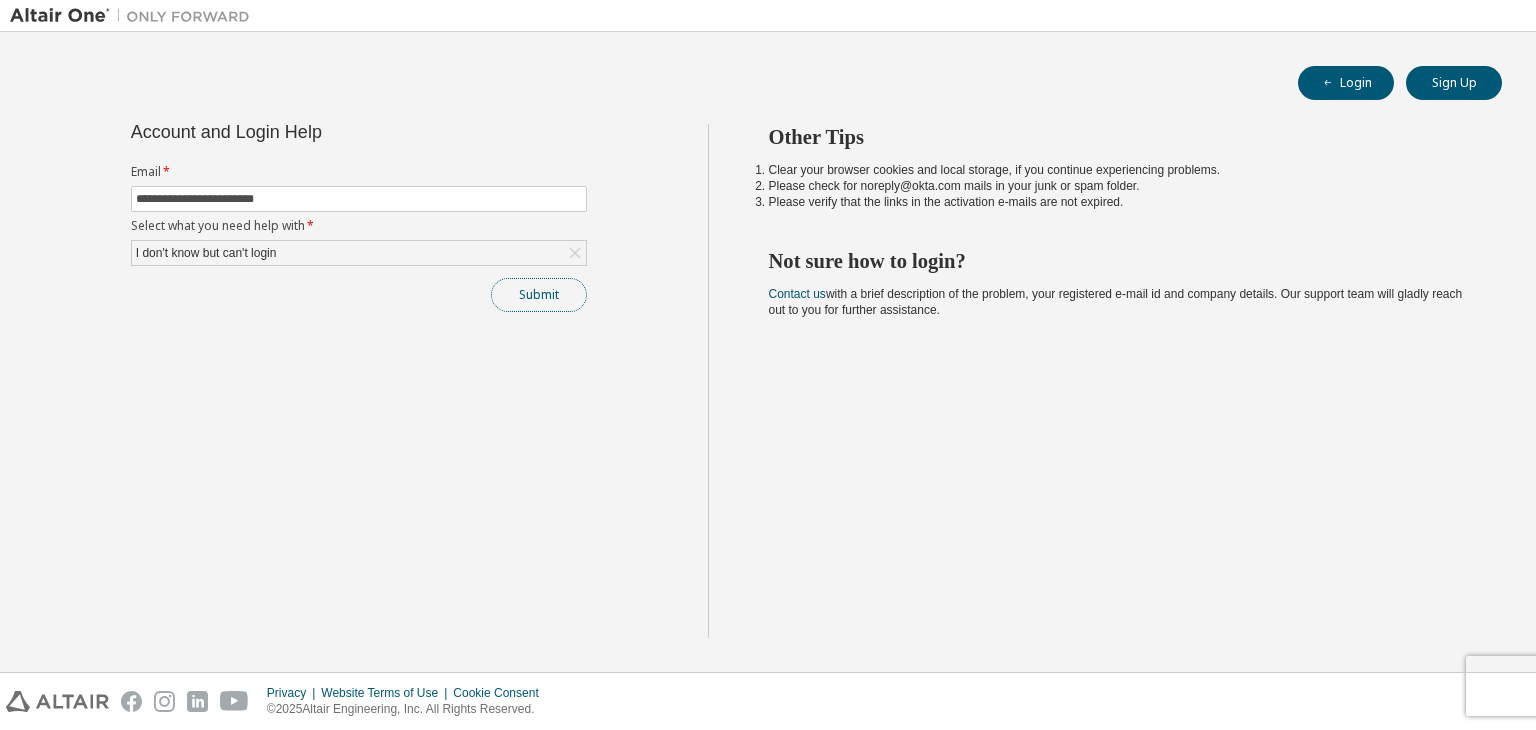 click on "Submit" at bounding box center (539, 295) 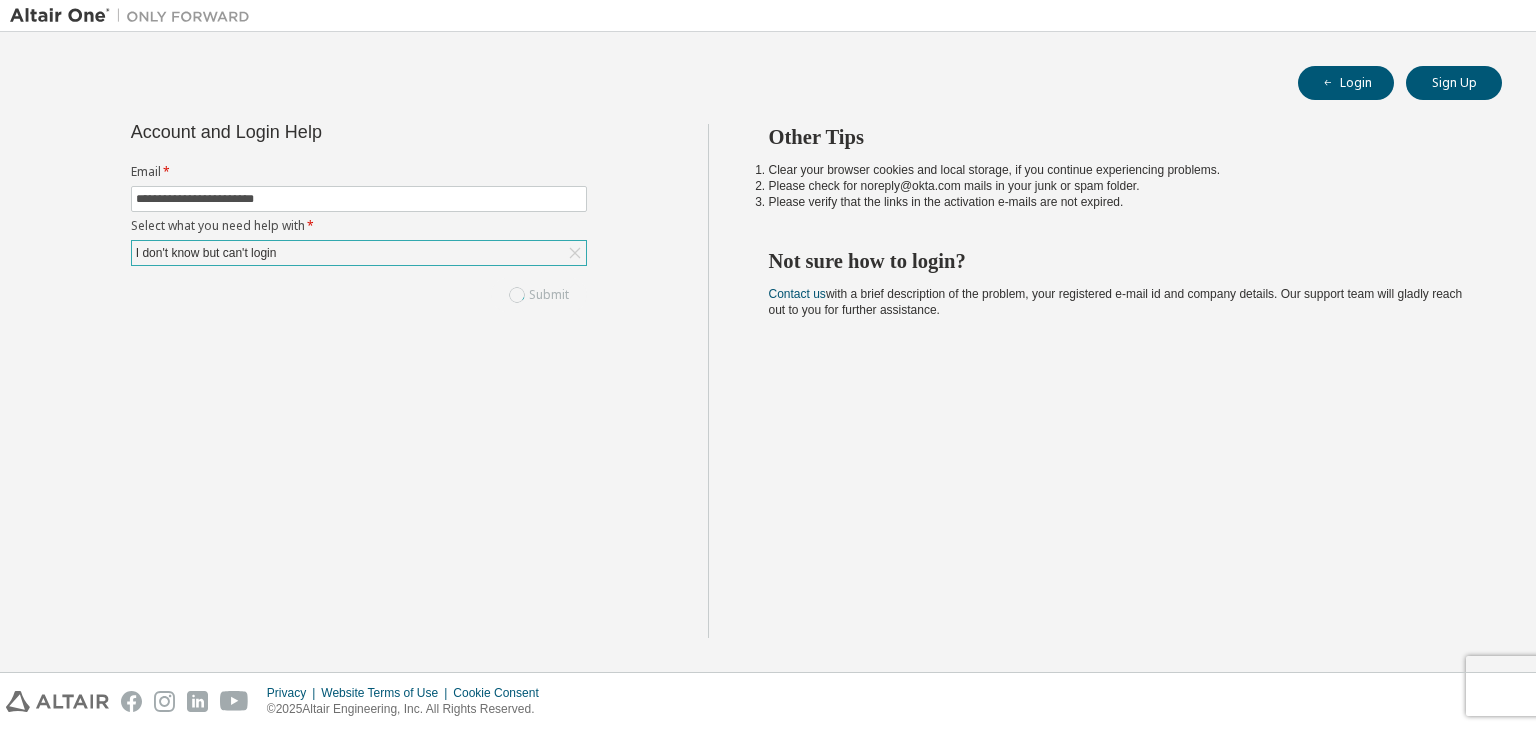 click on "I don't know but can't login" at bounding box center [359, 253] 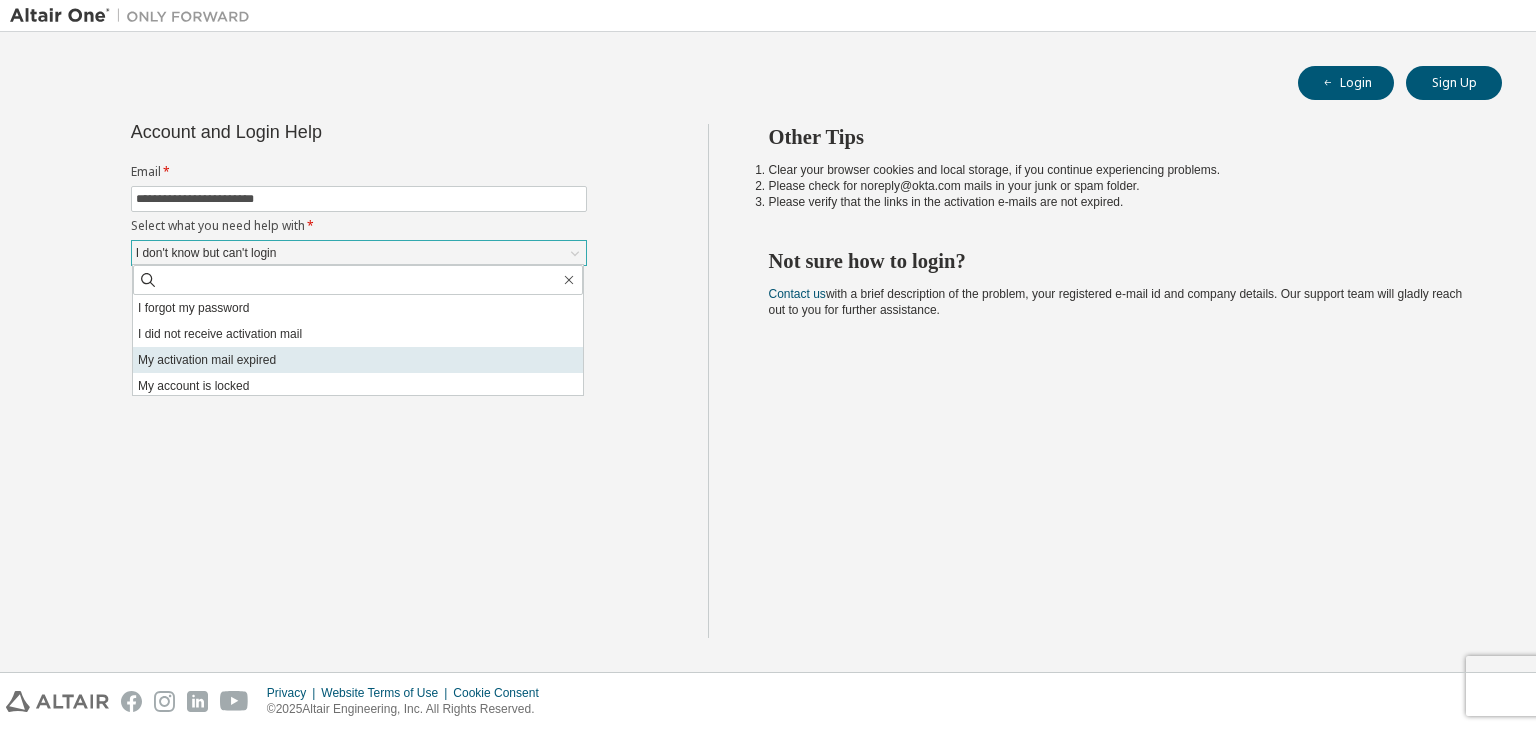 scroll, scrollTop: 56, scrollLeft: 0, axis: vertical 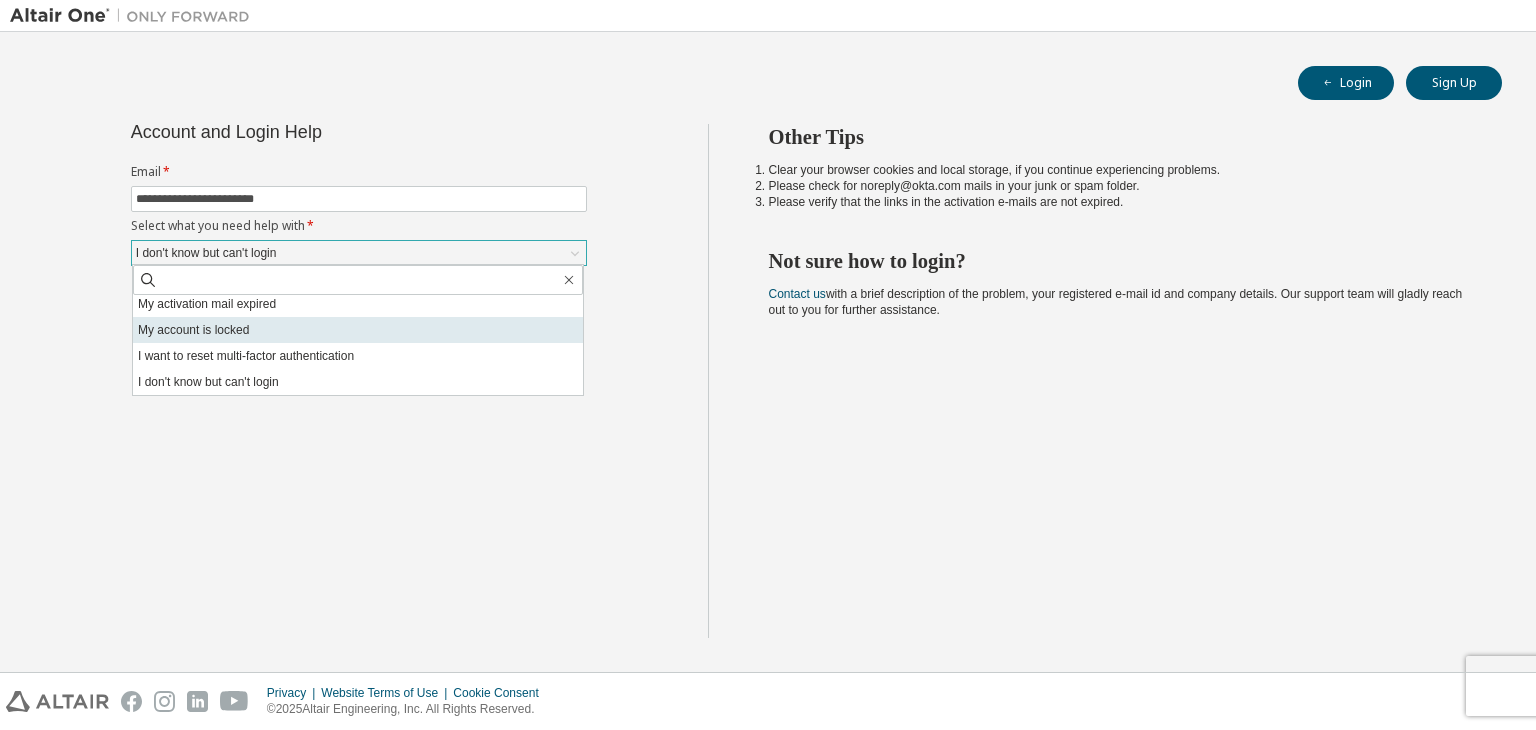 click on "My account is locked" at bounding box center [358, 330] 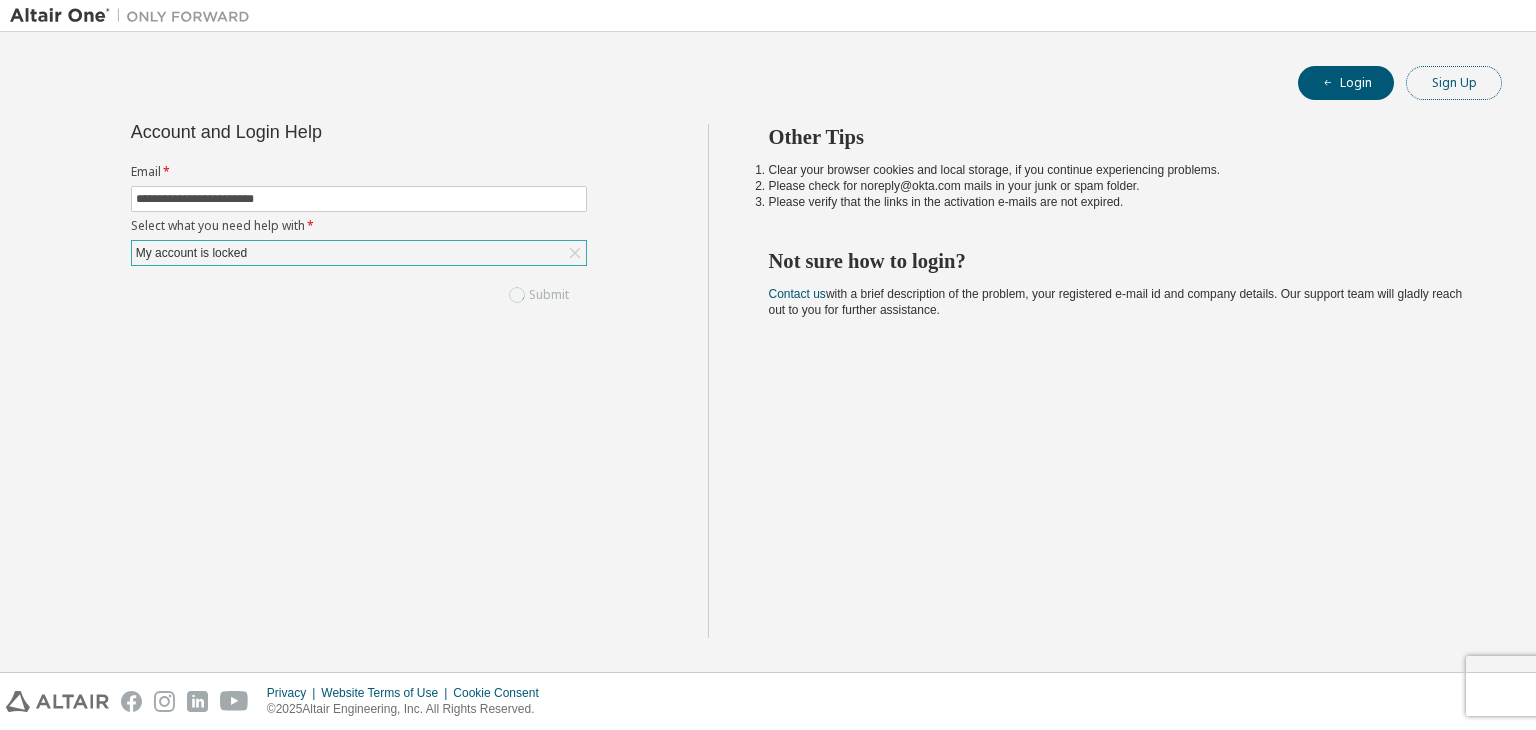 click on "Sign Up" at bounding box center (1454, 83) 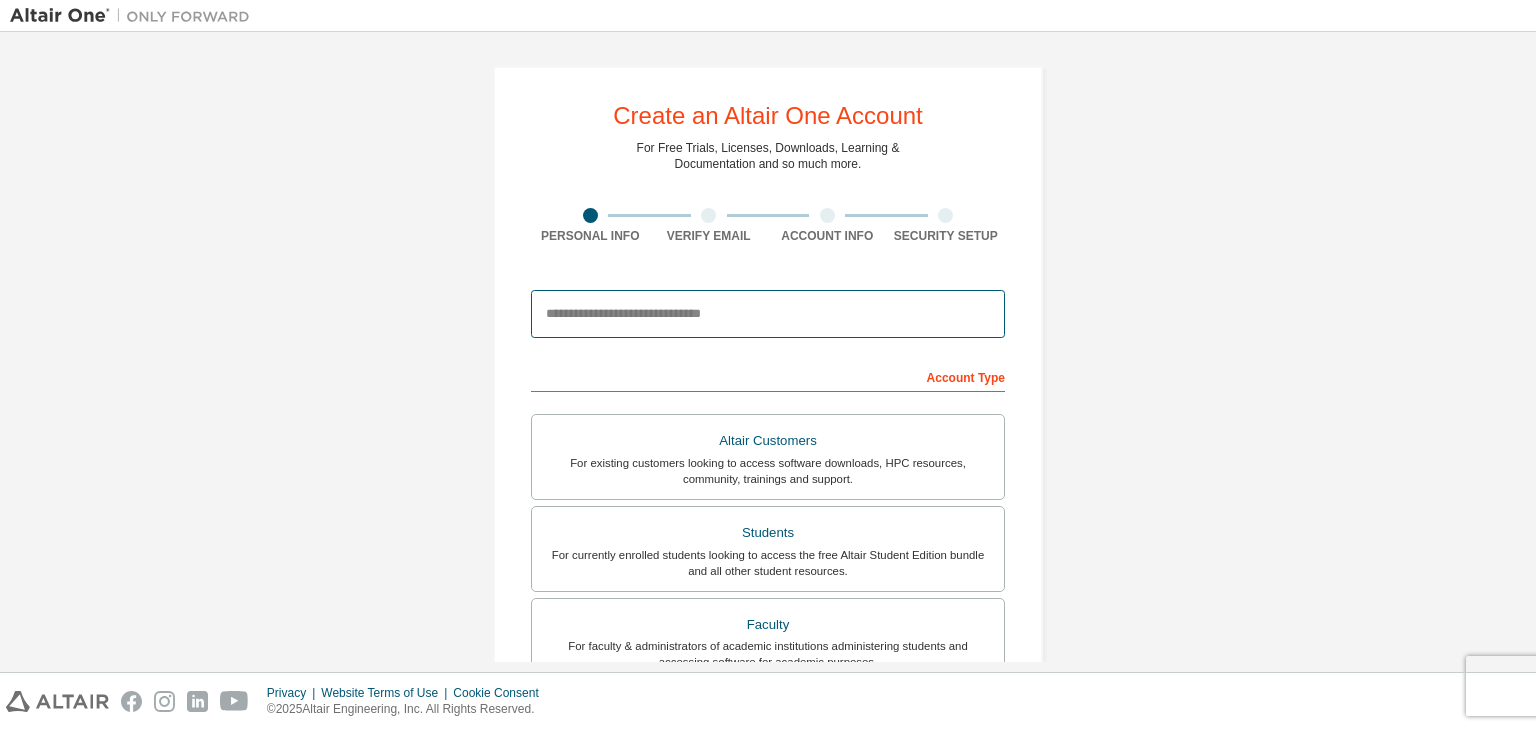 click at bounding box center [768, 314] 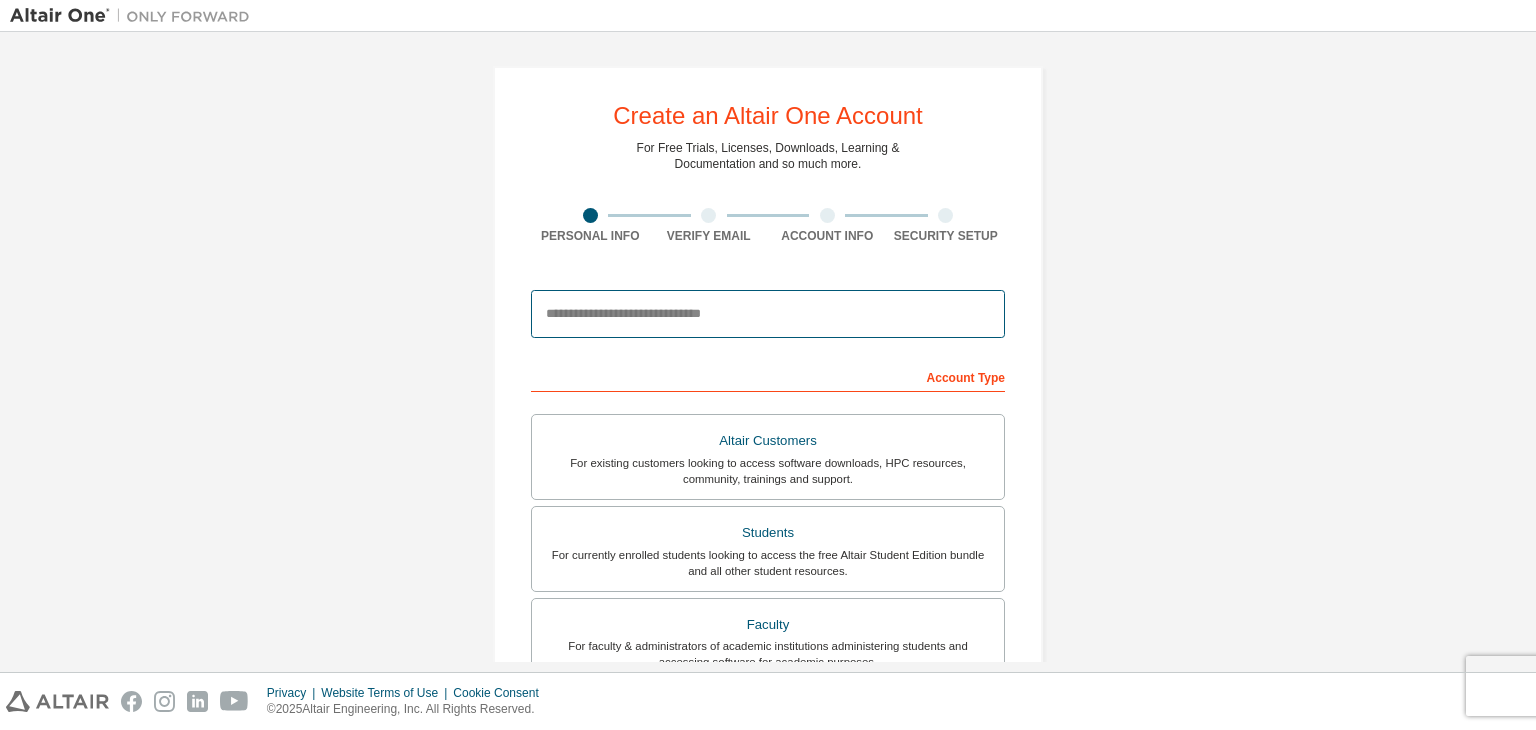type on "**********" 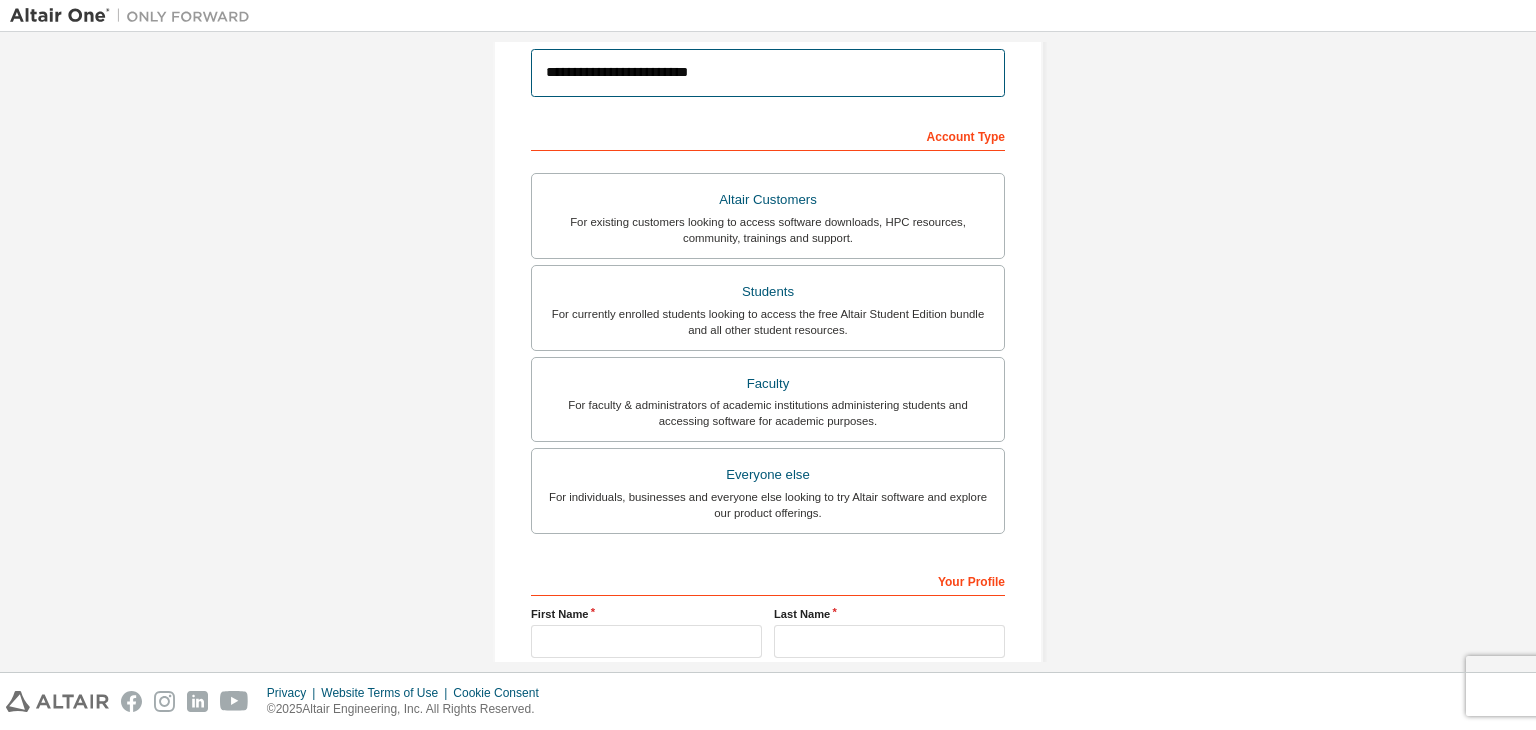 scroll, scrollTop: 298, scrollLeft: 0, axis: vertical 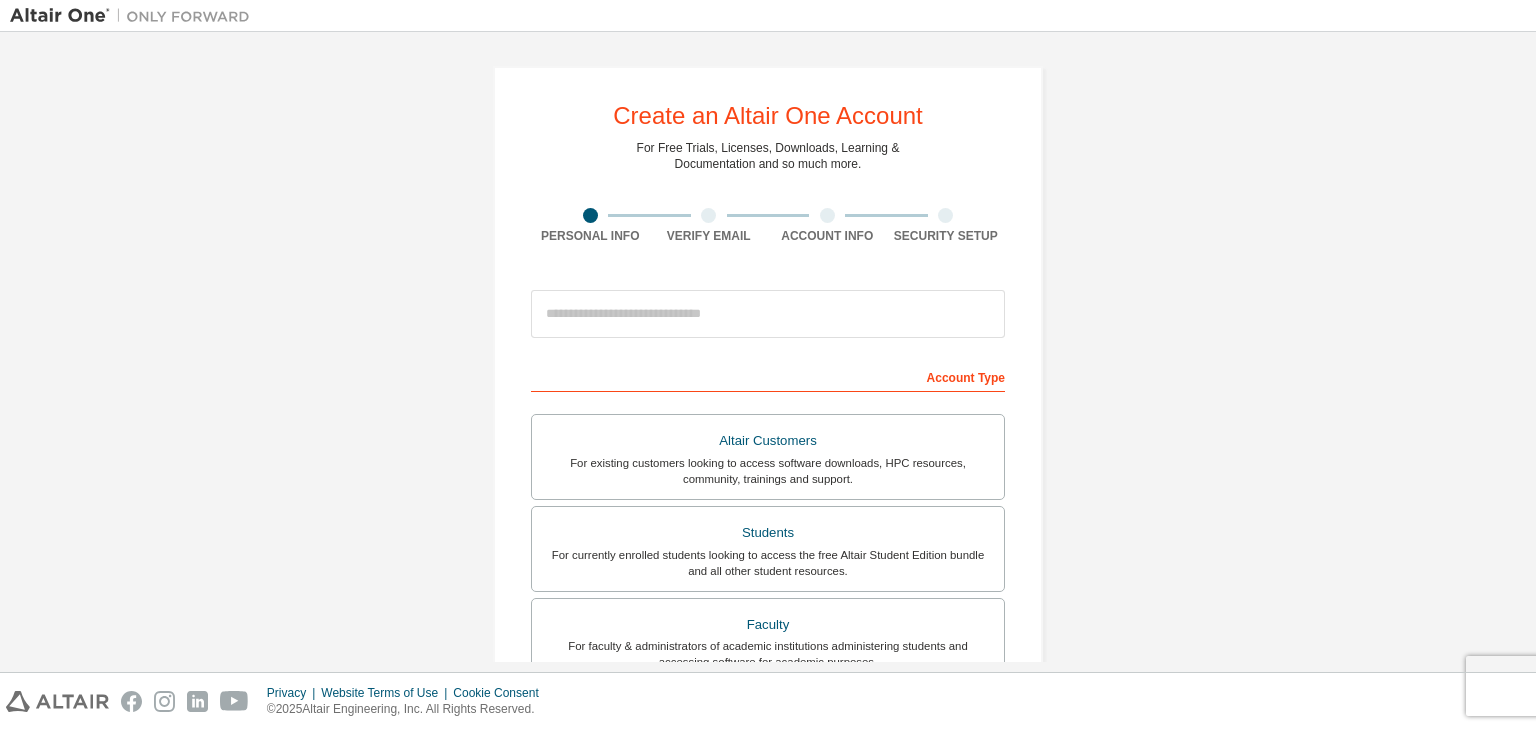 click at bounding box center (768, 314) 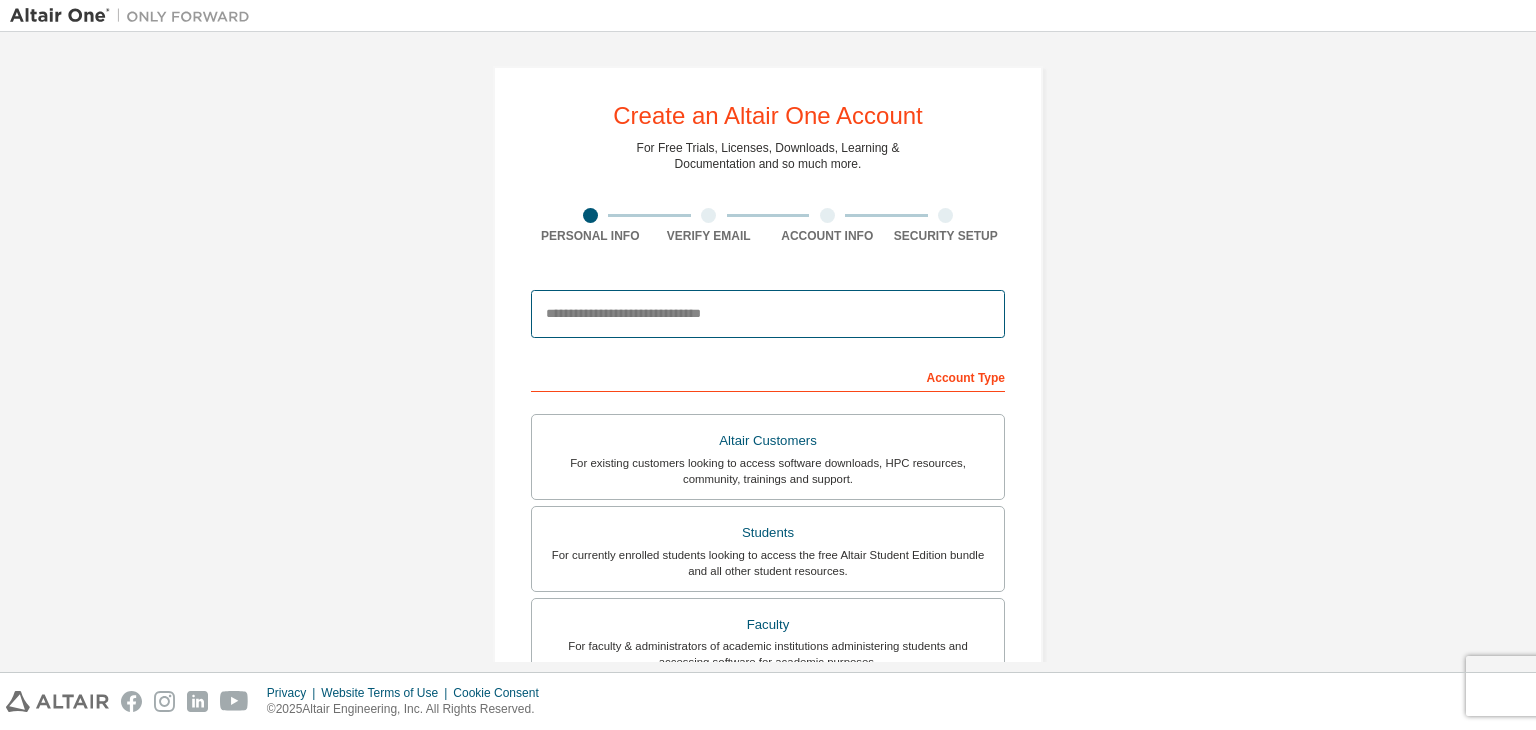 click at bounding box center (768, 314) 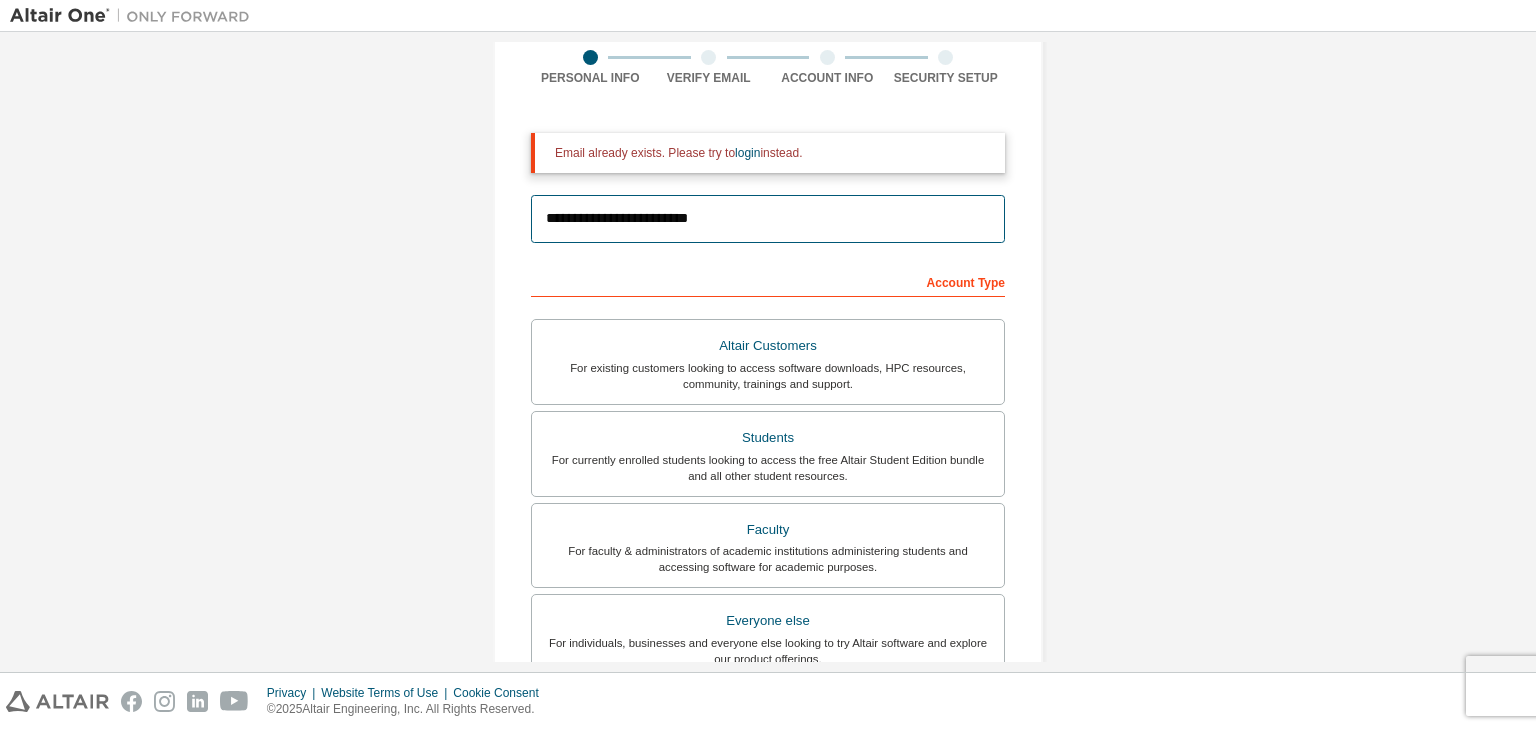scroll, scrollTop: 200, scrollLeft: 0, axis: vertical 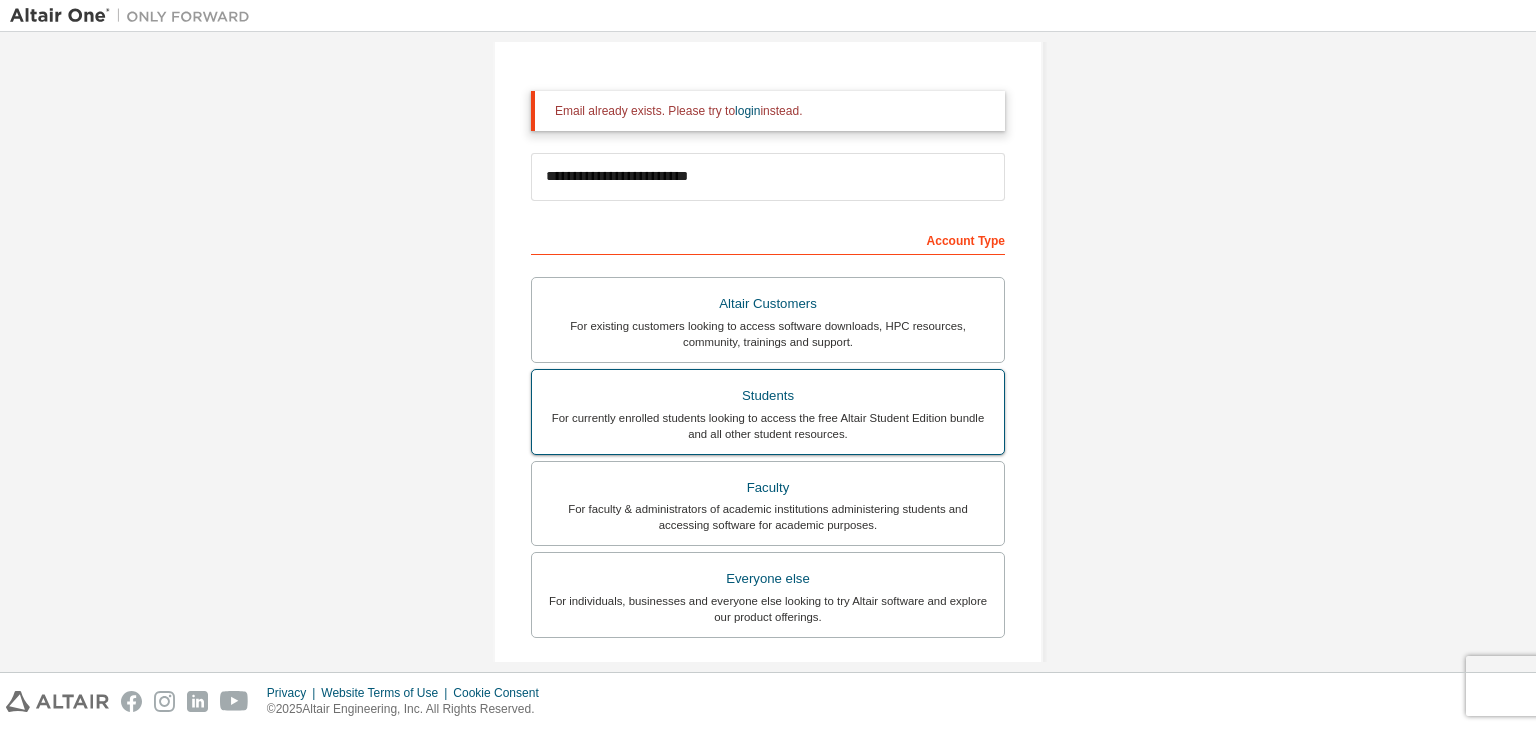 click on "For currently enrolled students looking to access the free Altair Student Edition bundle and all other student resources." at bounding box center (768, 426) 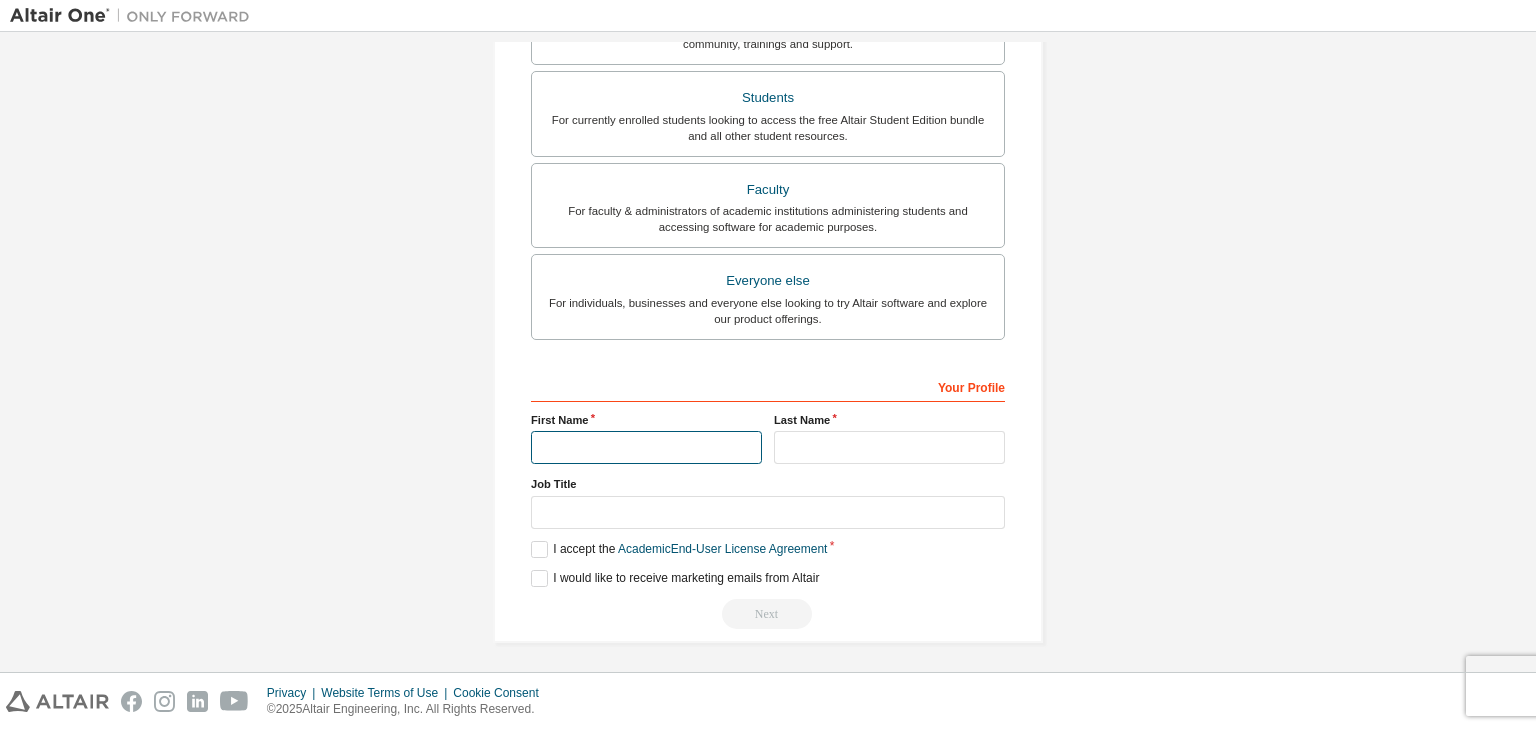 click at bounding box center [646, 447] 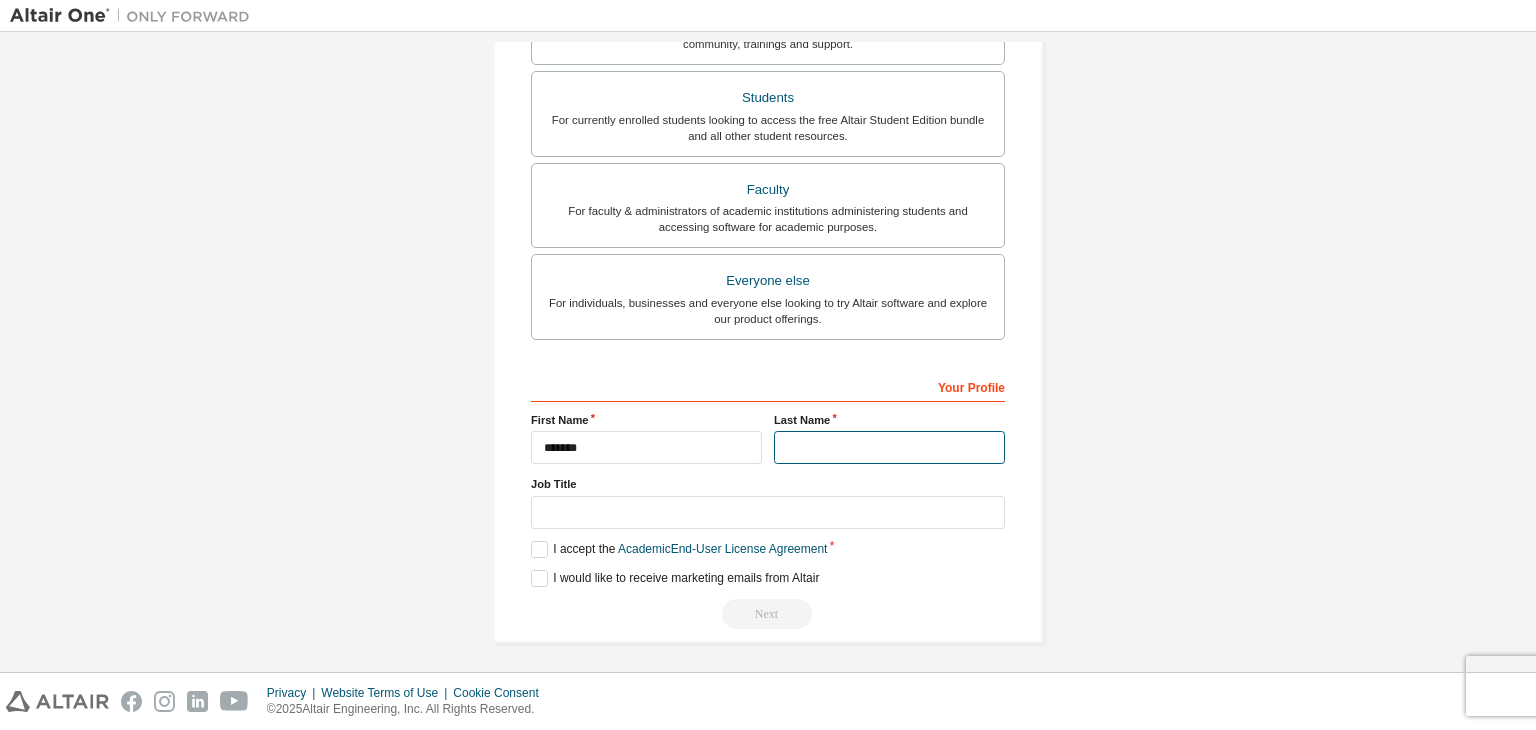 click at bounding box center (889, 447) 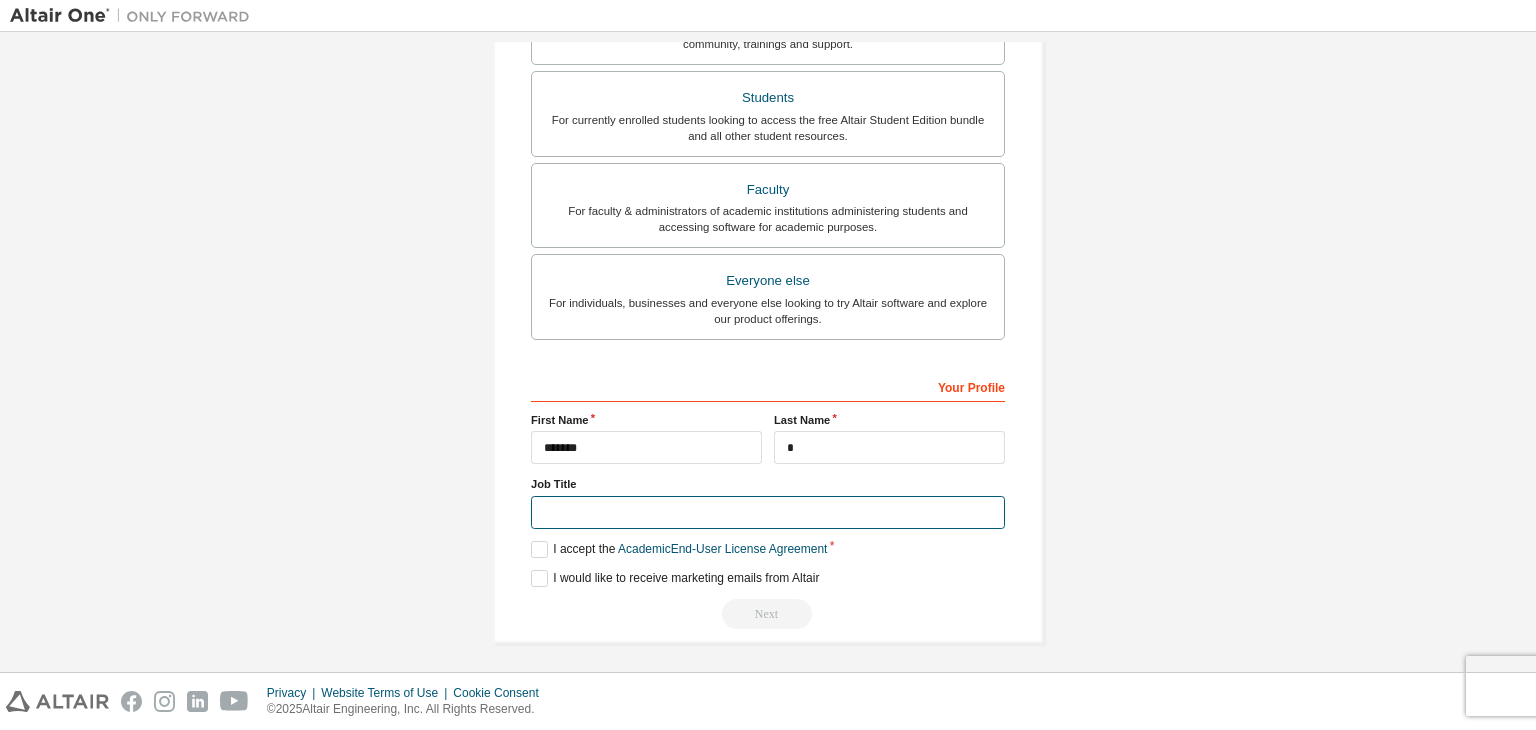 click at bounding box center (768, 512) 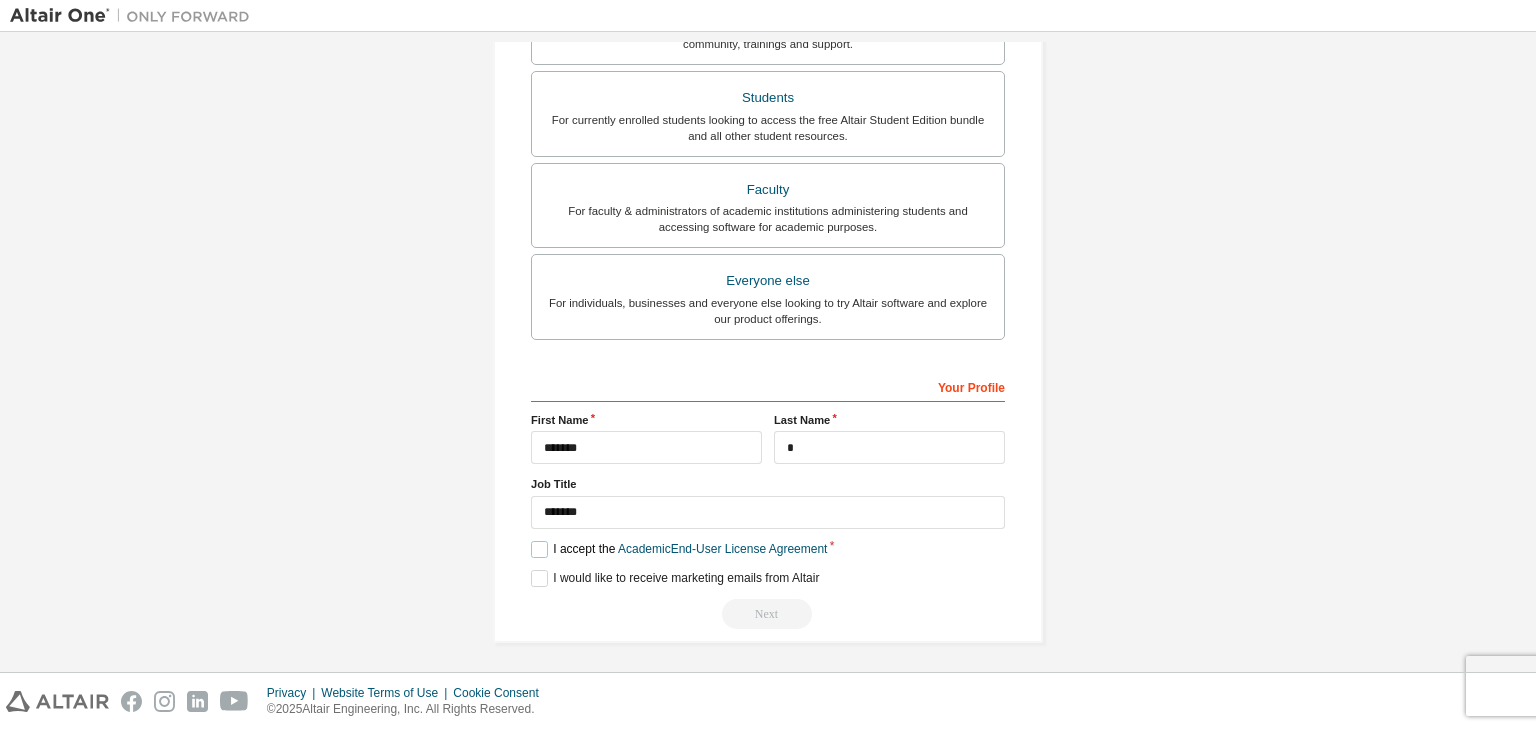click on "I accept the   Academic   End-User License Agreement" at bounding box center (679, 549) 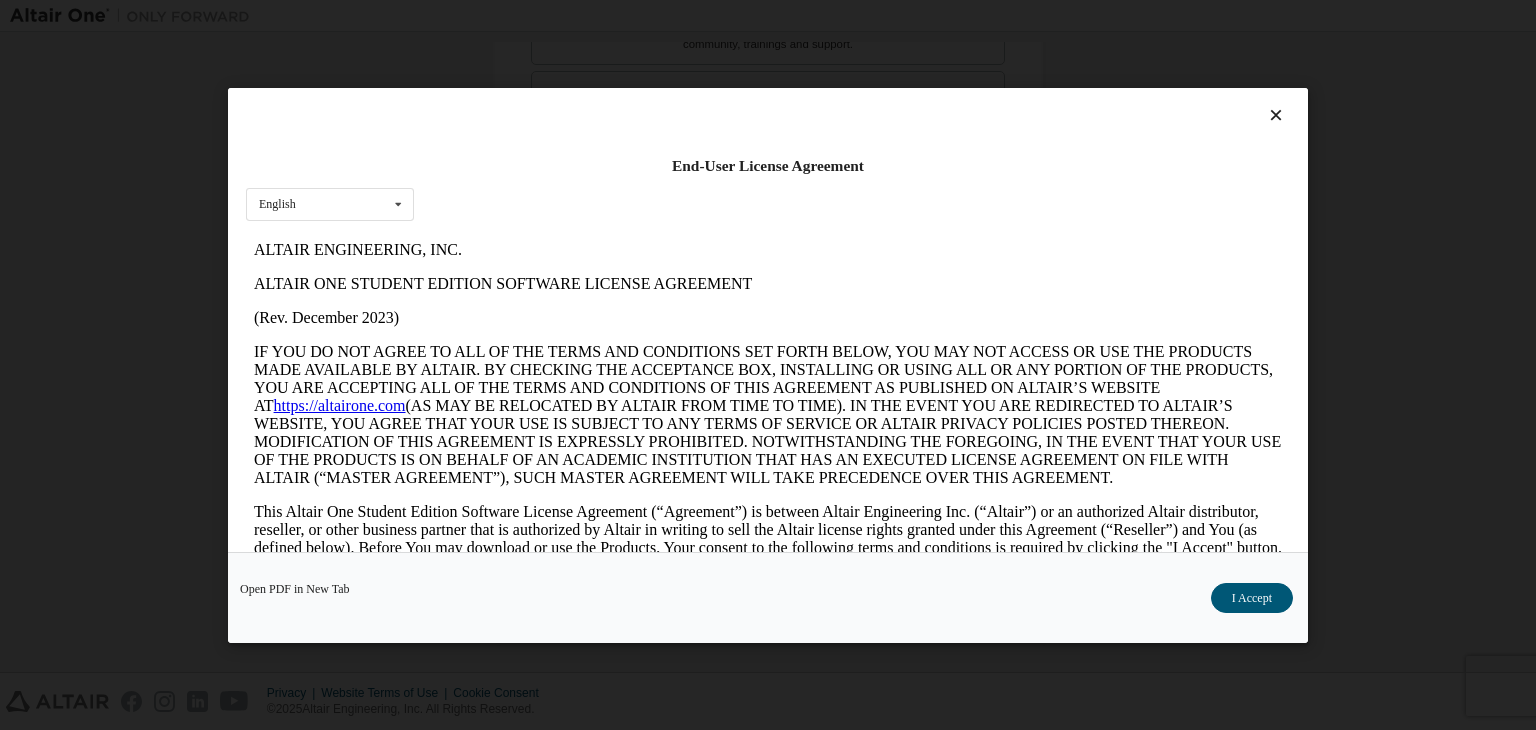 scroll, scrollTop: 0, scrollLeft: 0, axis: both 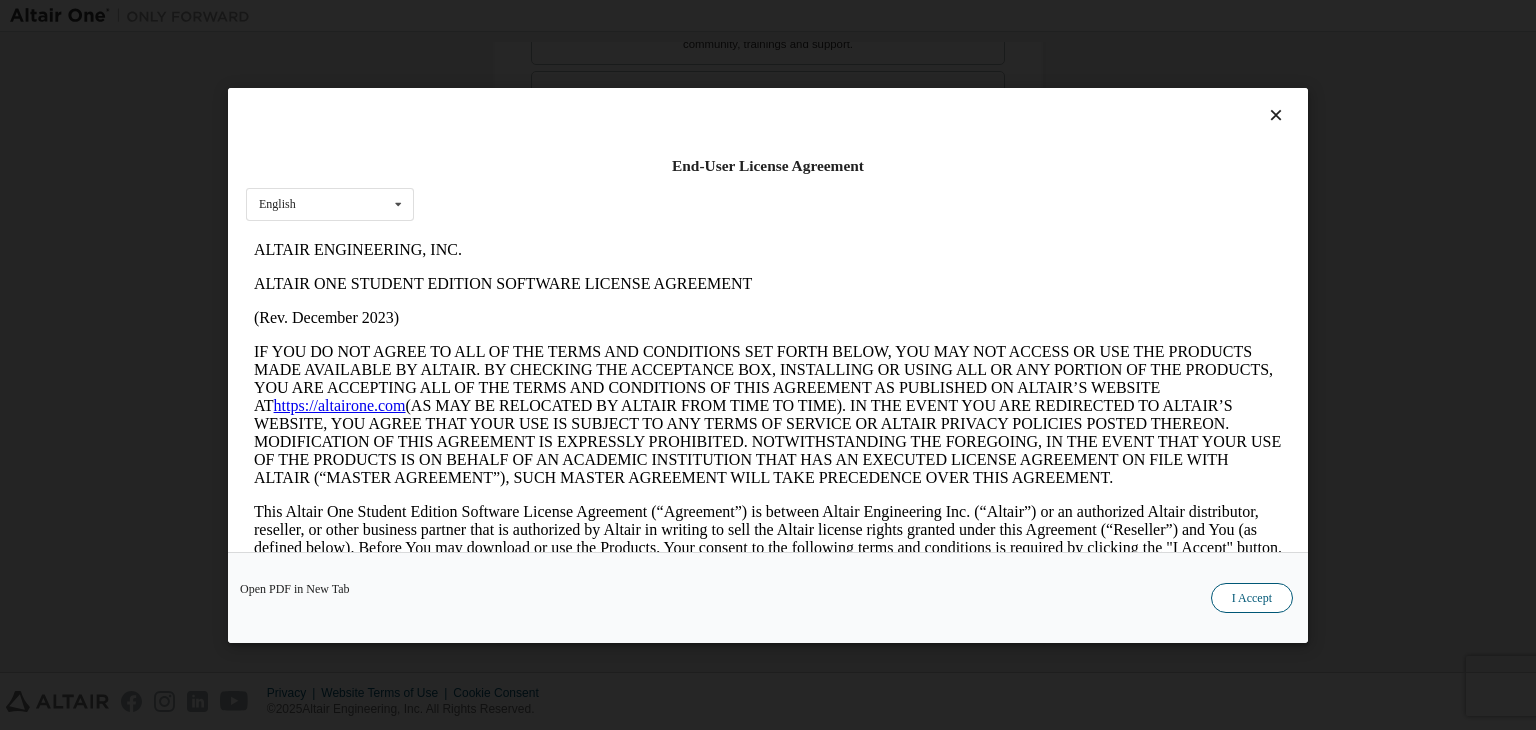 click on "I Accept" at bounding box center (1252, 598) 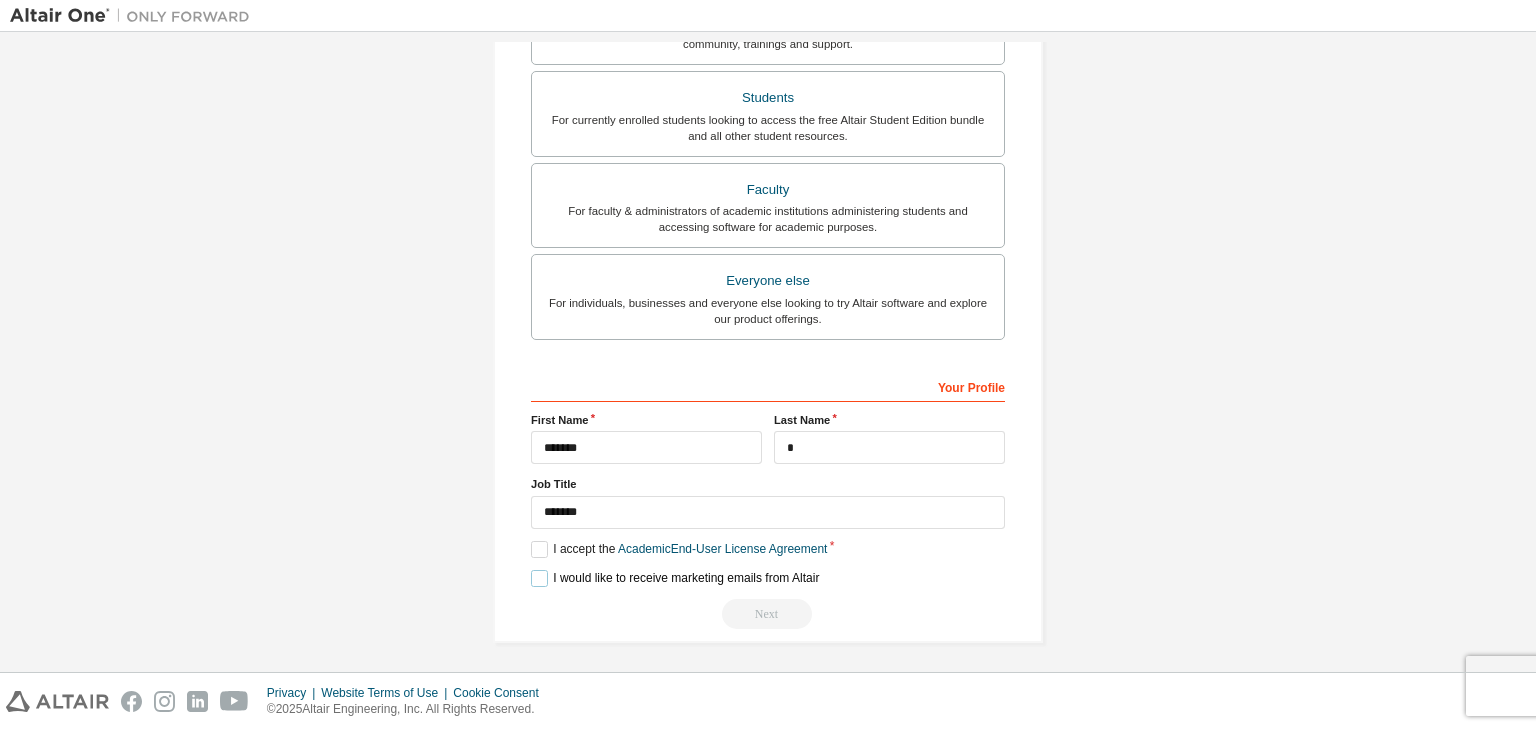 click on "I would like to receive marketing emails from Altair" at bounding box center (675, 578) 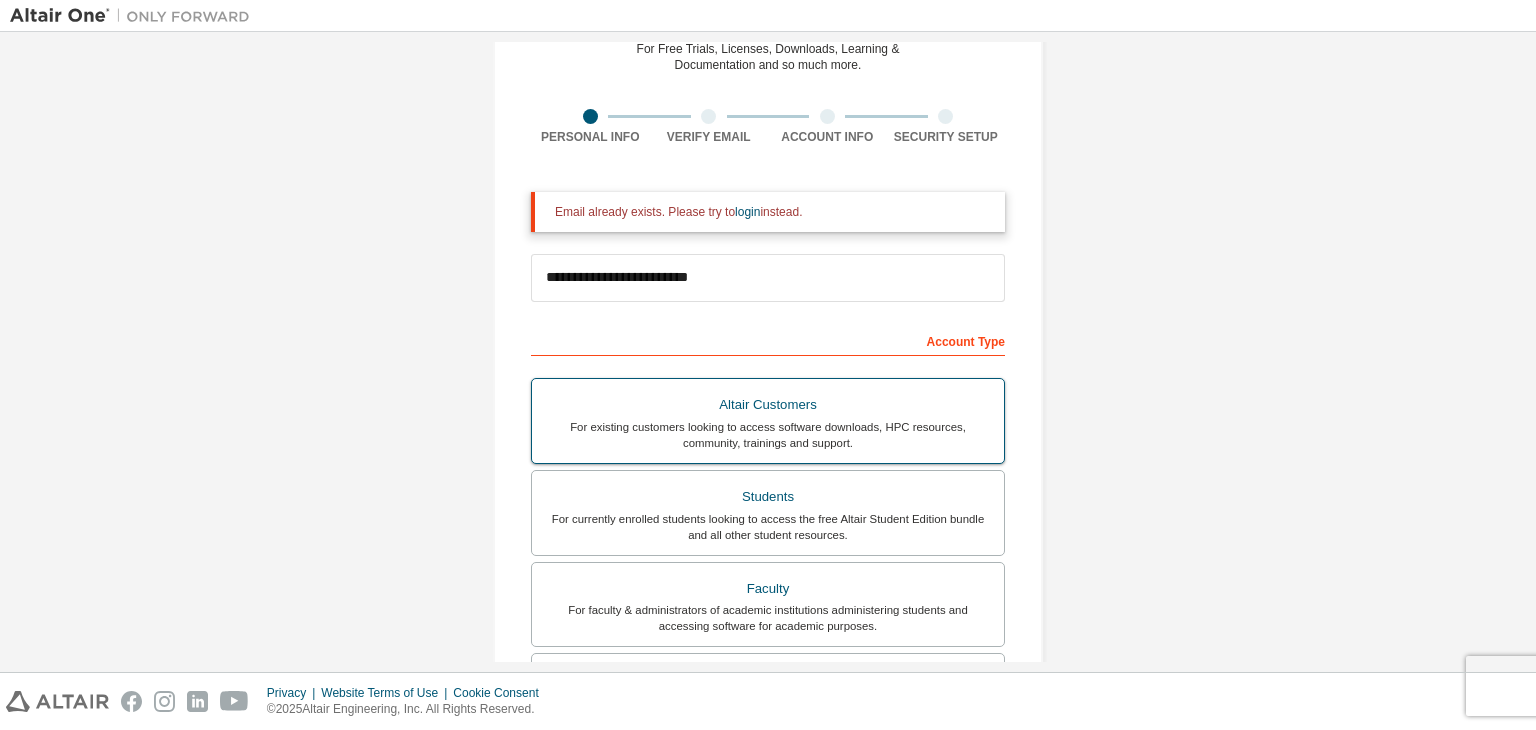 scroll, scrollTop: 98, scrollLeft: 0, axis: vertical 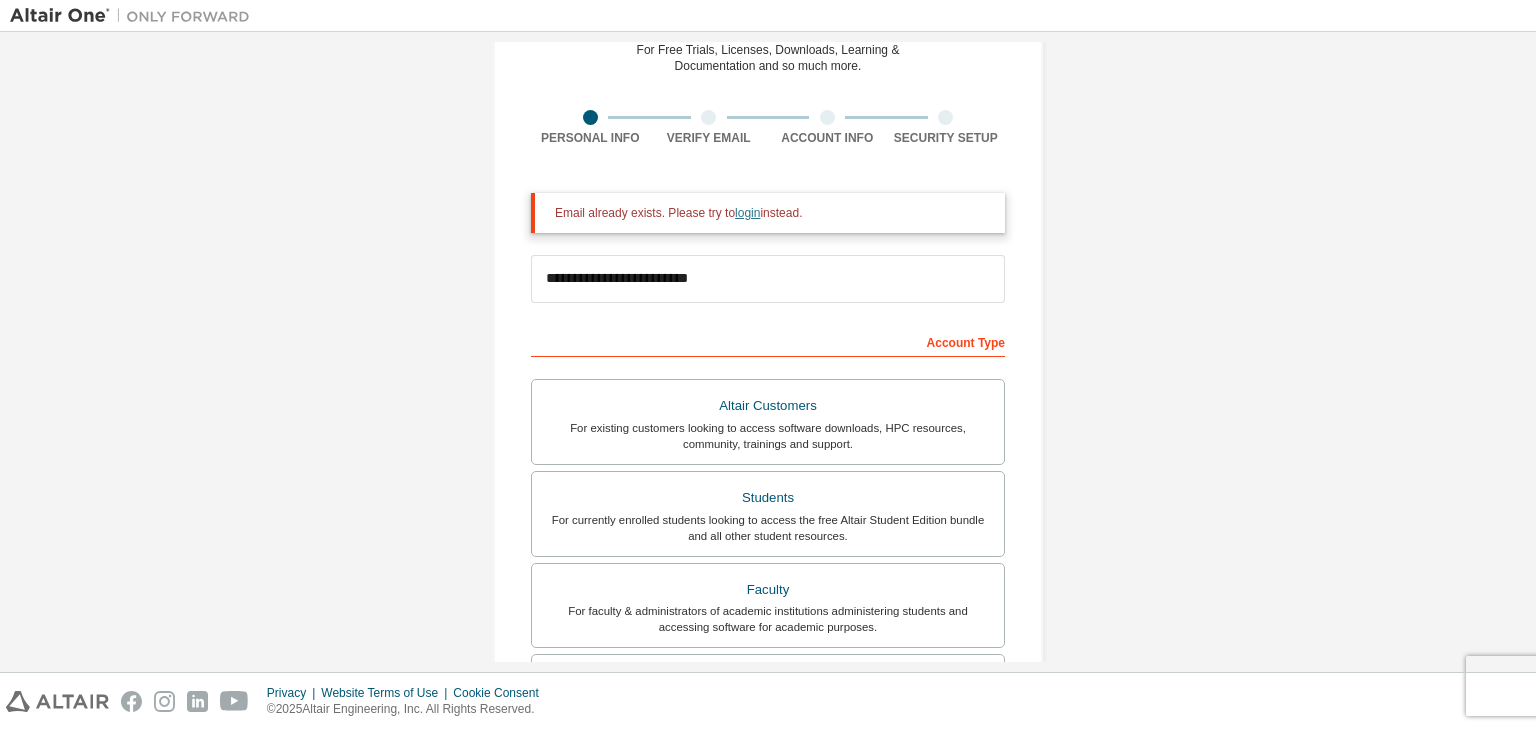 click on "login" at bounding box center (747, 213) 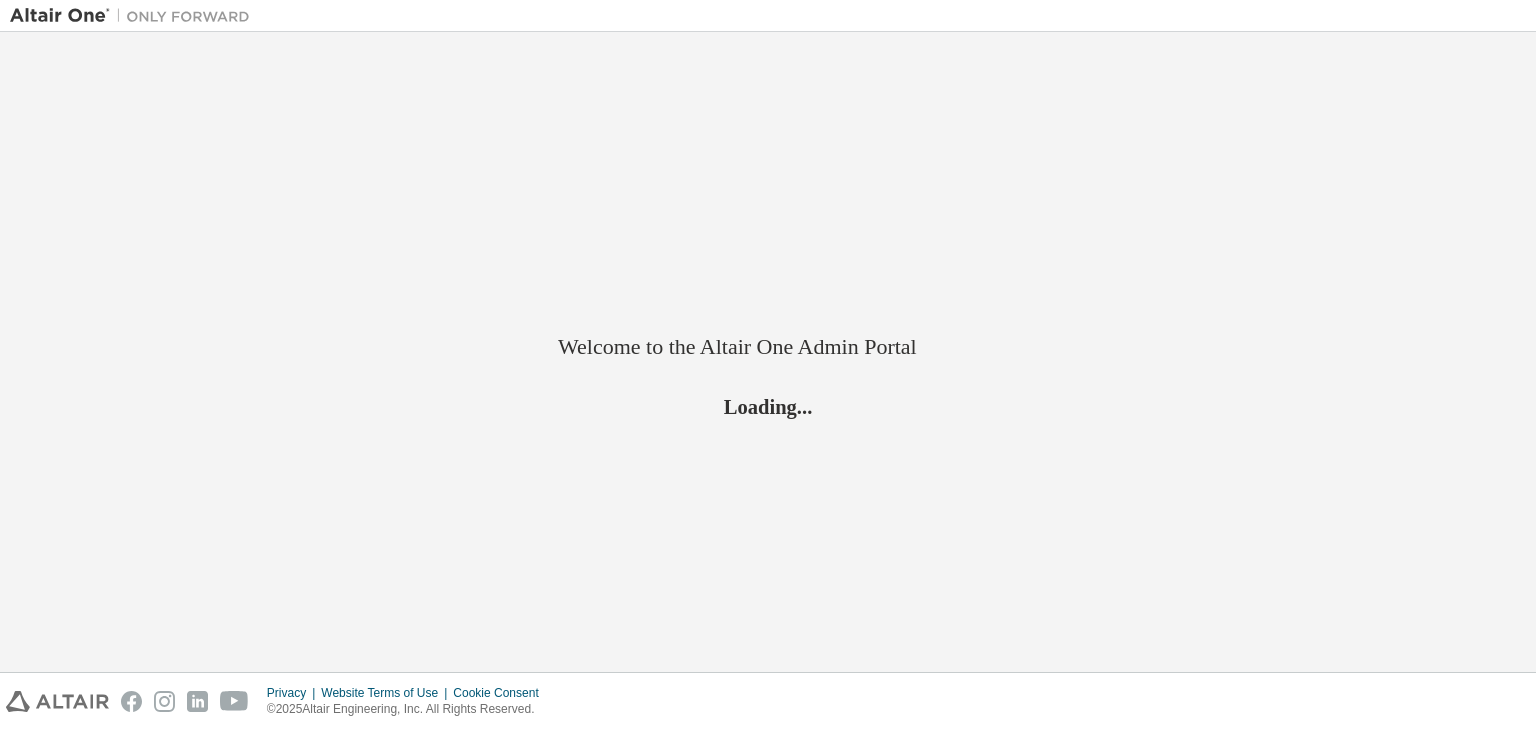 scroll, scrollTop: 0, scrollLeft: 0, axis: both 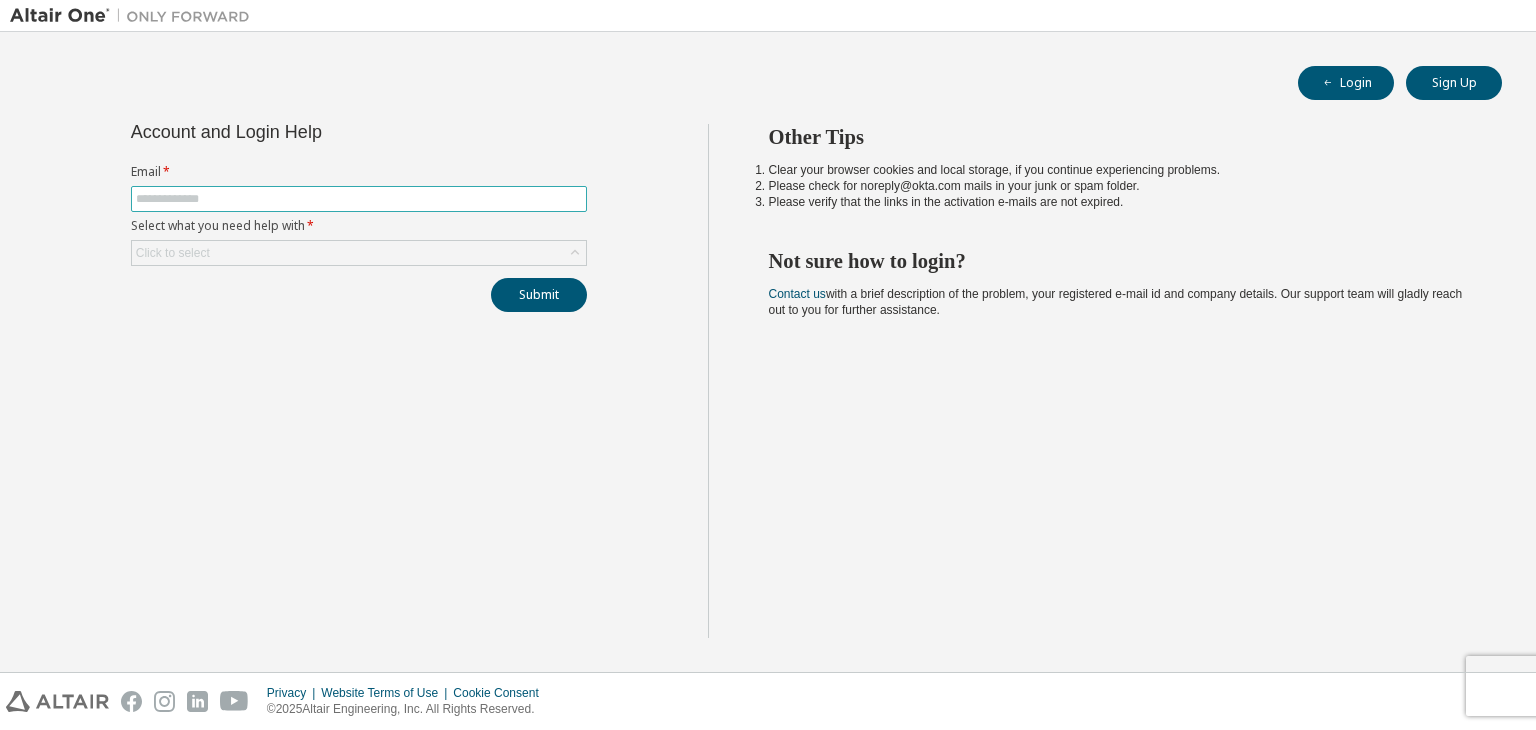 click at bounding box center [359, 199] 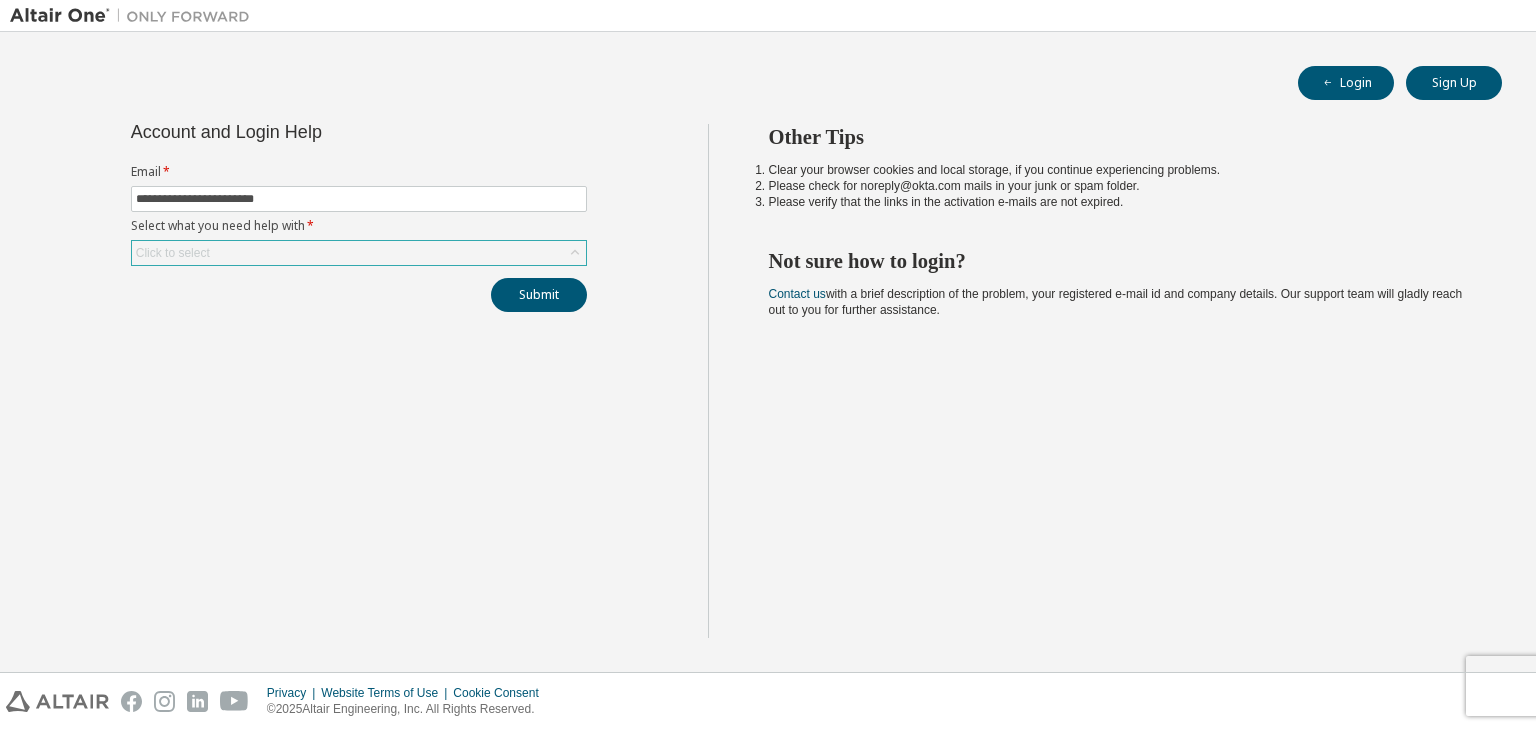 click on "Click to select" at bounding box center [359, 253] 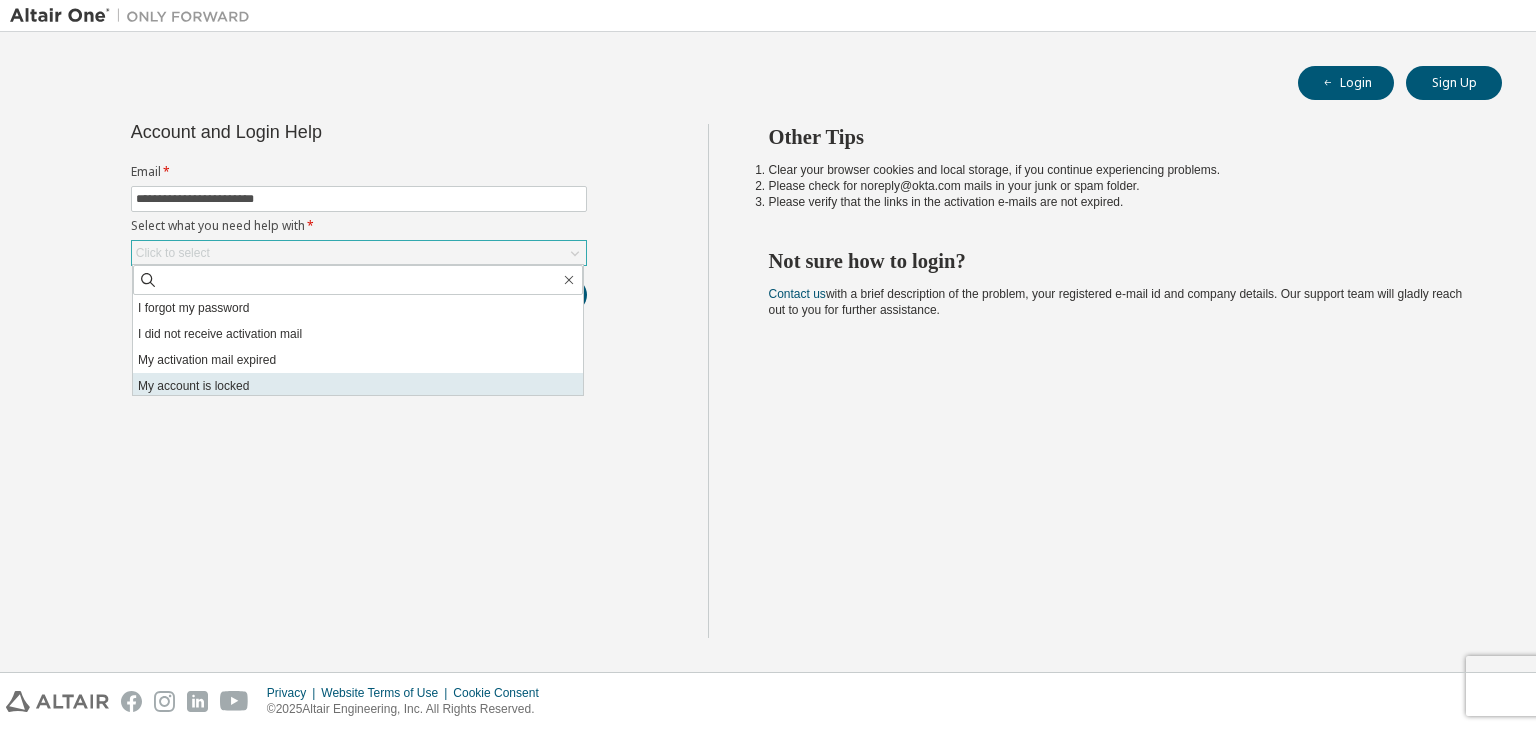 click on "My account is locked" at bounding box center (358, 386) 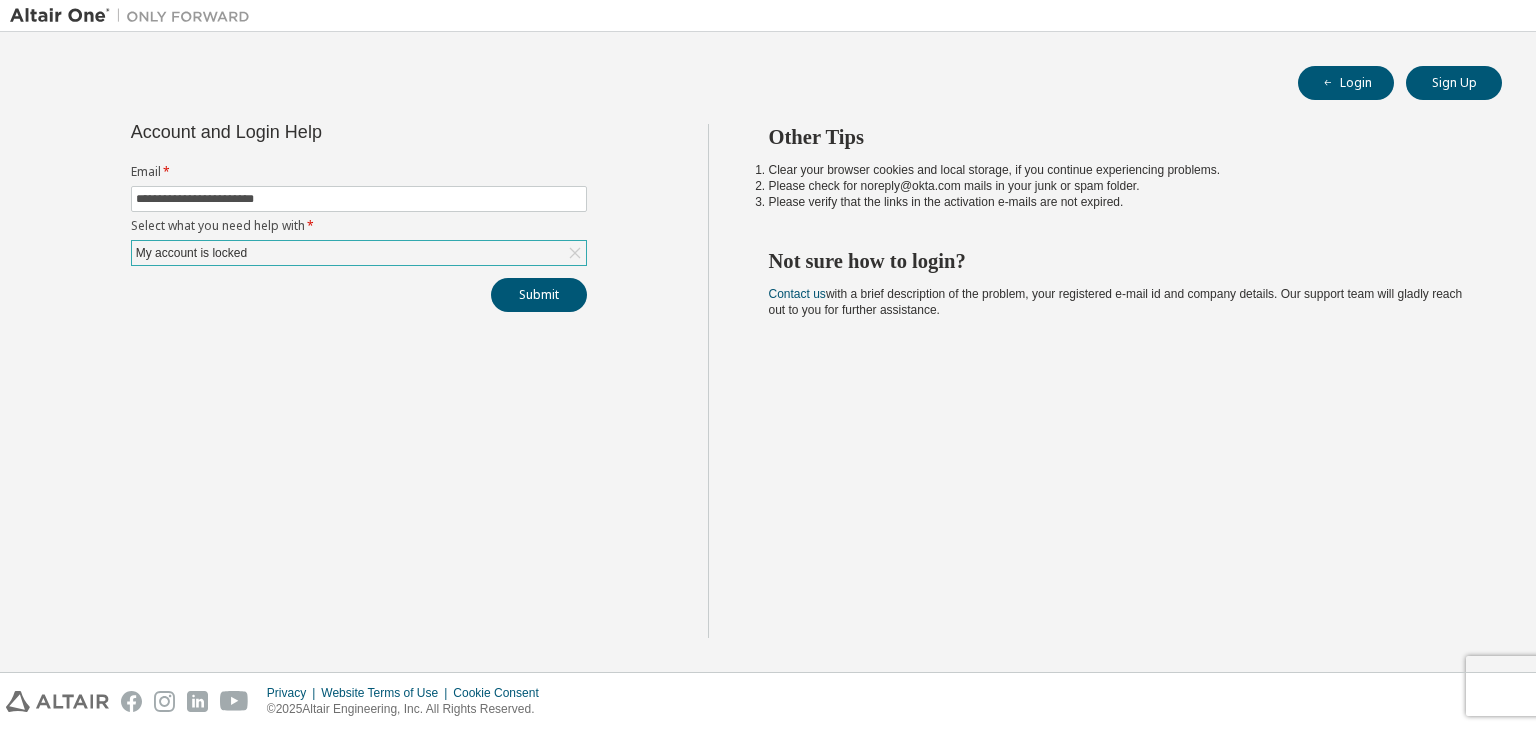 click on "My account is locked" at bounding box center (359, 253) 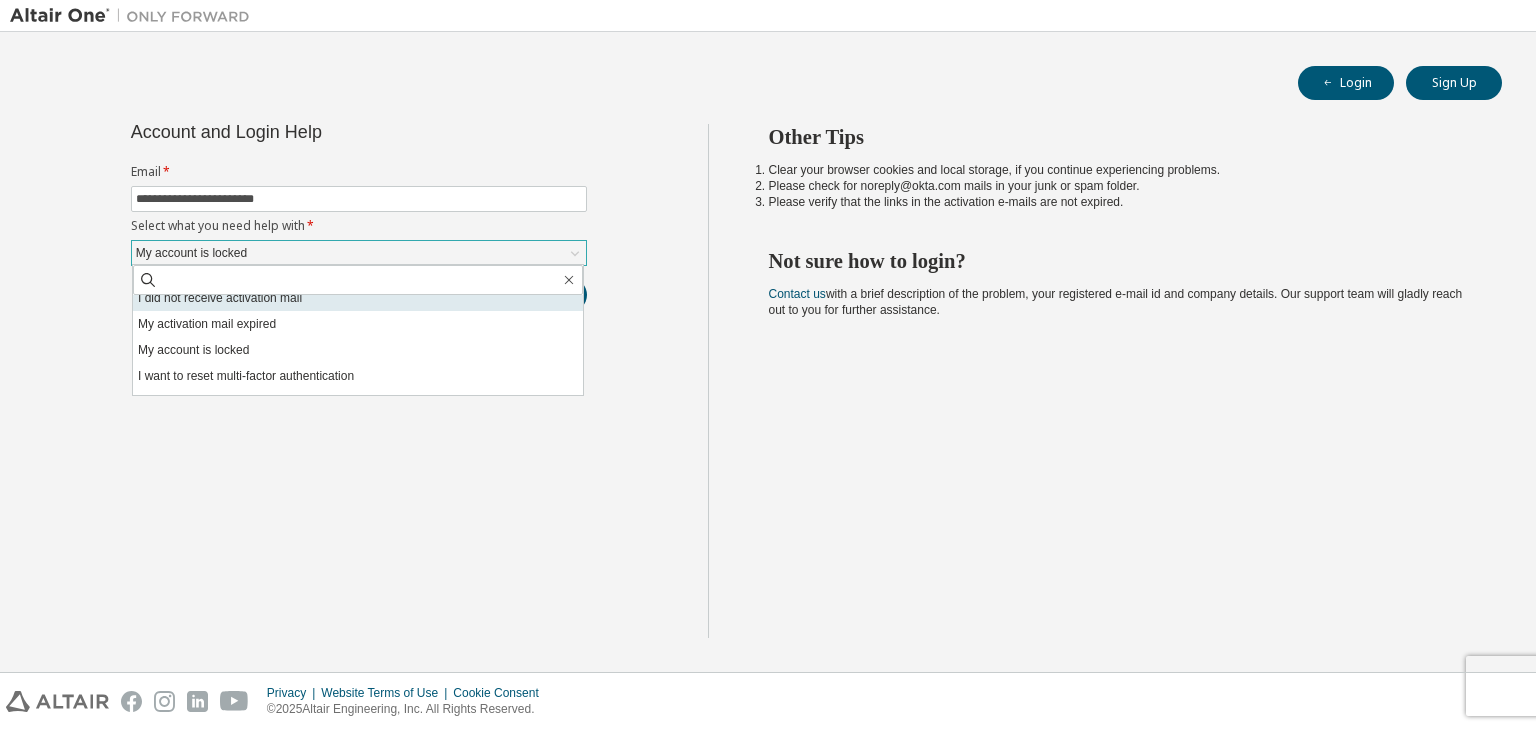 scroll, scrollTop: 56, scrollLeft: 0, axis: vertical 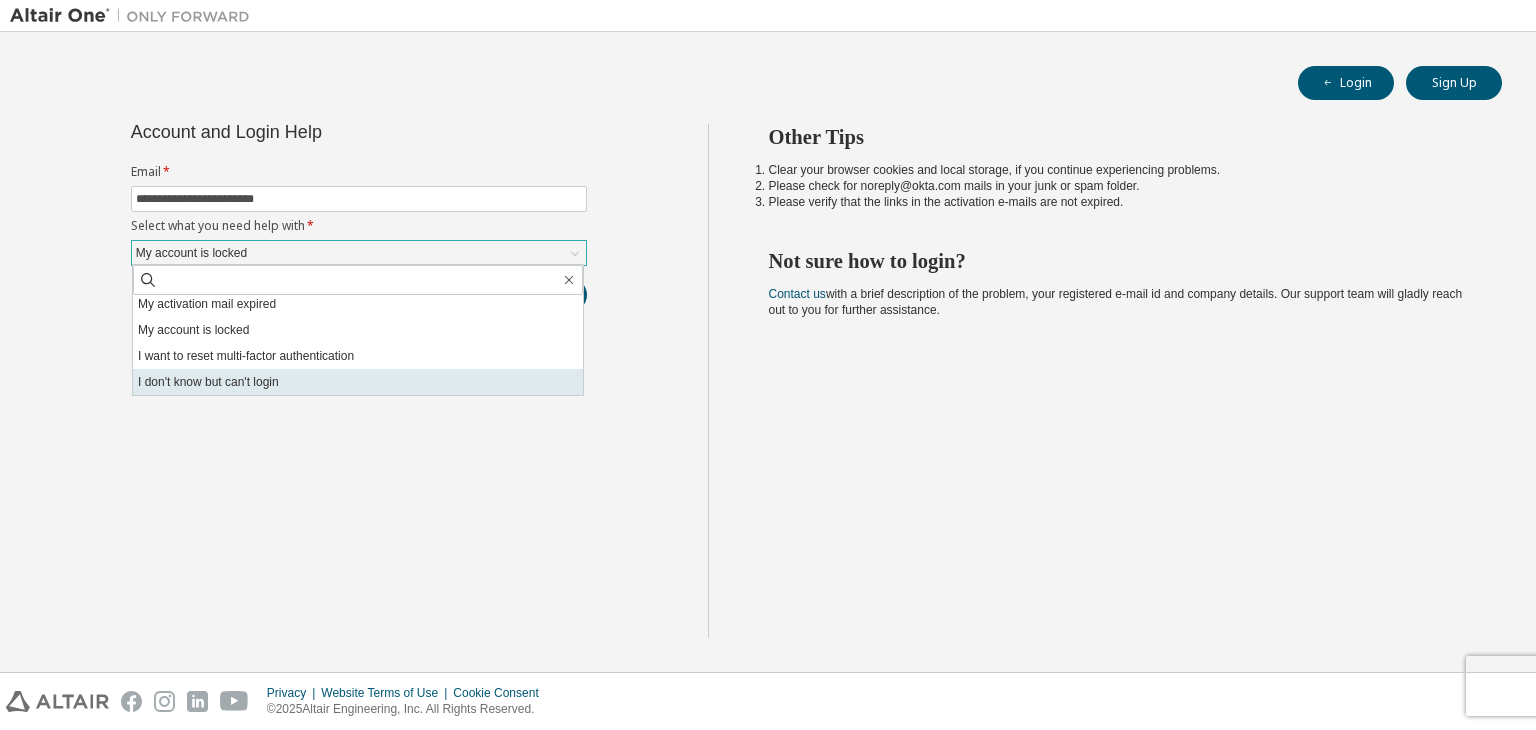 click on "I don't know but can't login" at bounding box center (358, 382) 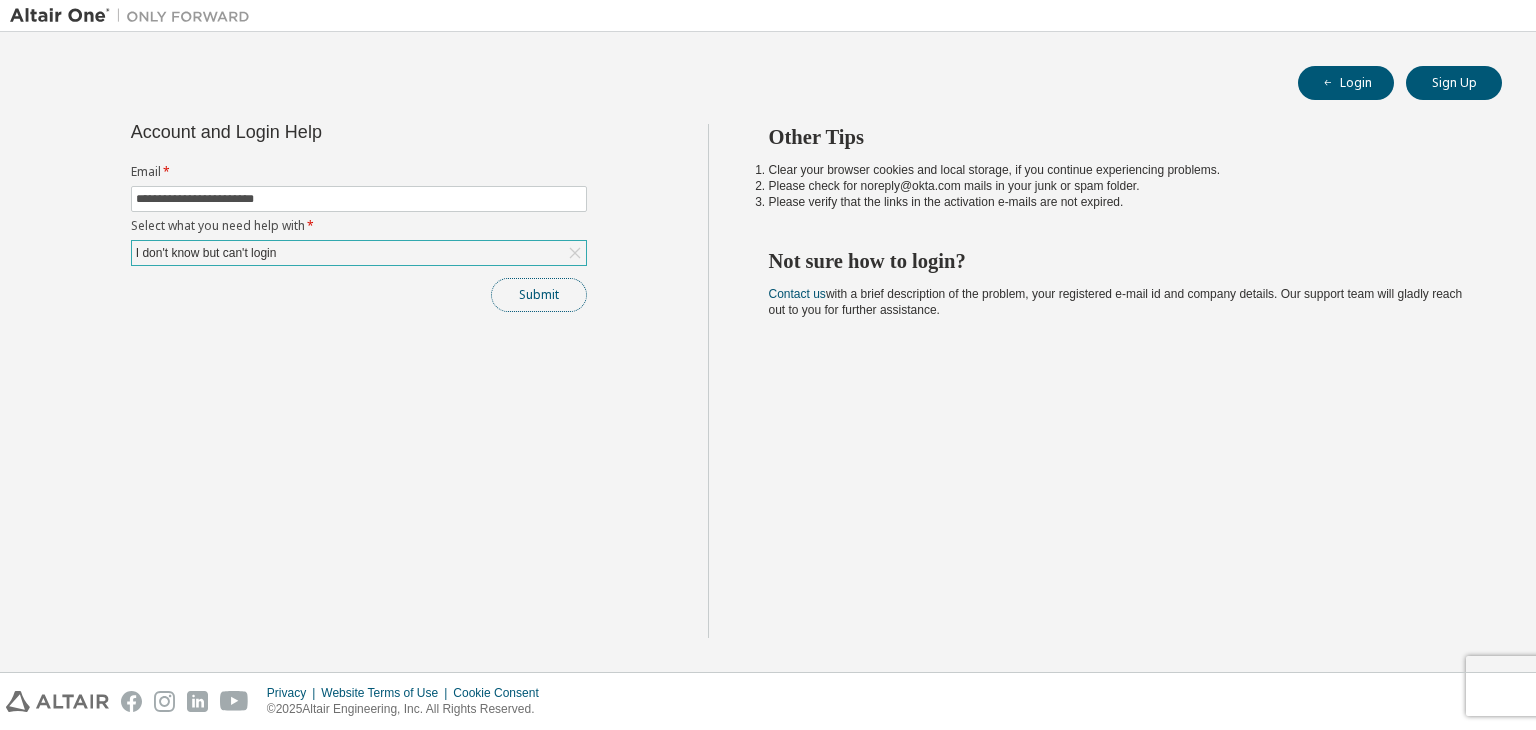 click on "Submit" at bounding box center [539, 295] 